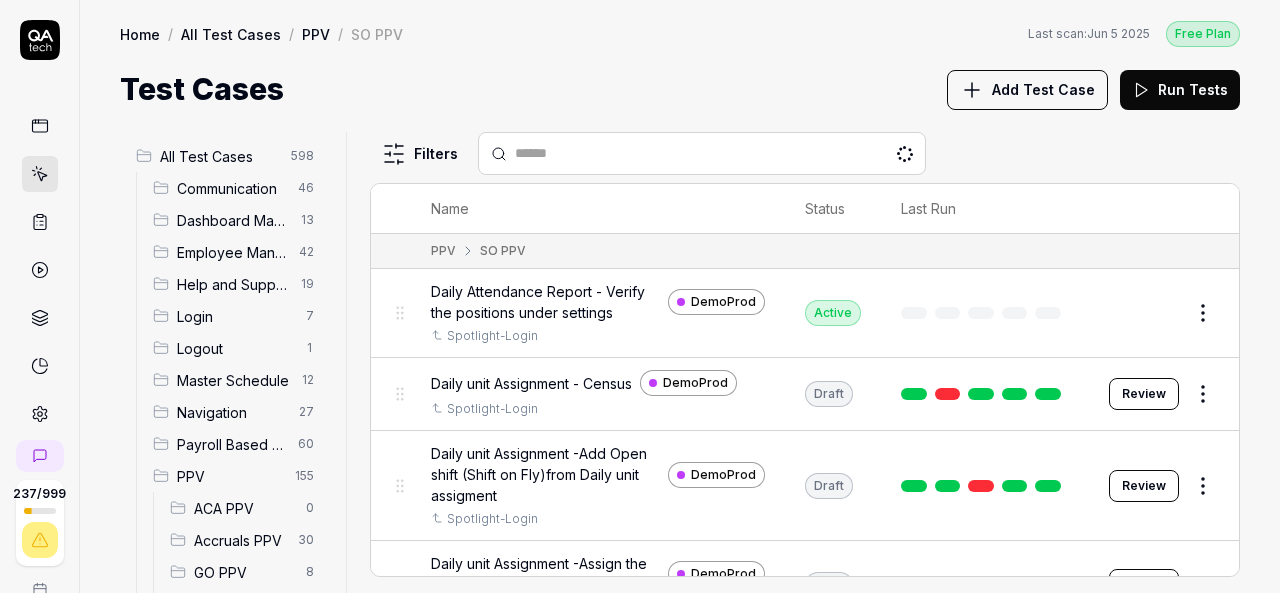 scroll, scrollTop: 0, scrollLeft: 0, axis: both 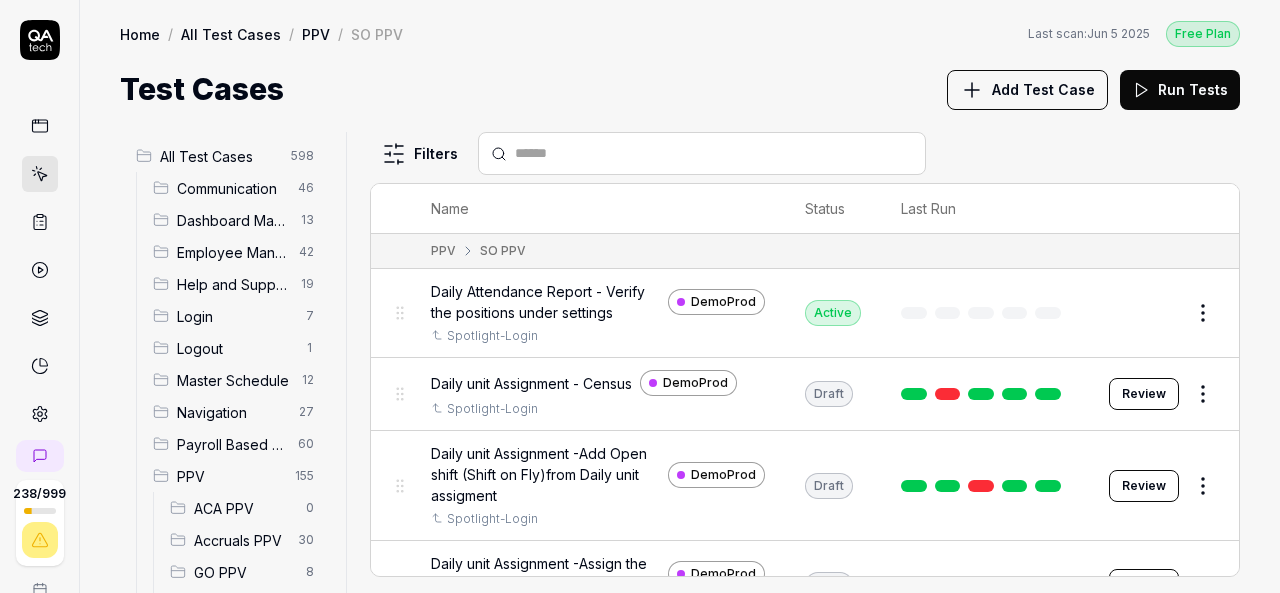 click on "Test Cases Add Test Case Run Tests" at bounding box center [680, 89] 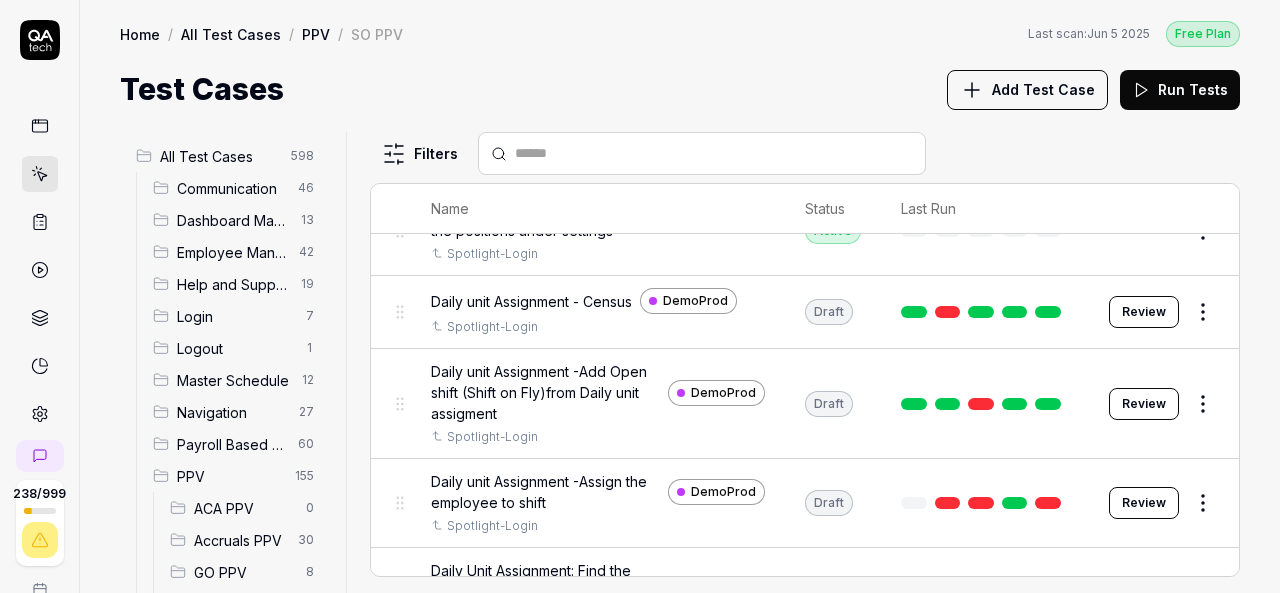 scroll, scrollTop: 81, scrollLeft: 0, axis: vertical 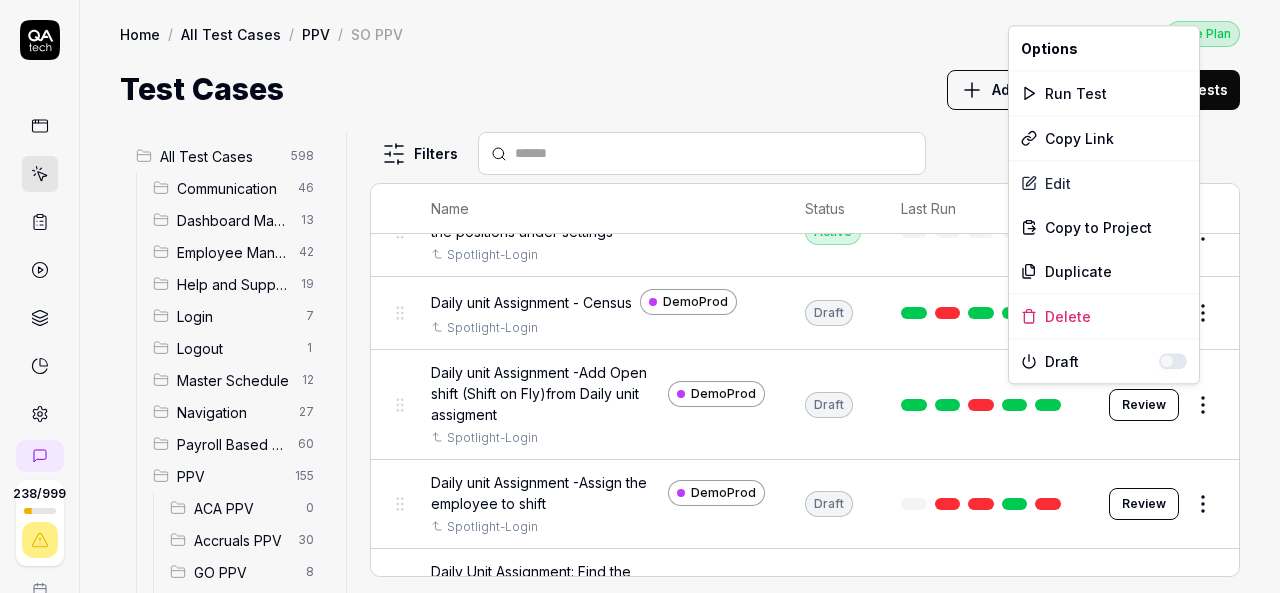 click on "238  /  999 k S Home / All Test Cases / PPV / SO PPV Free Plan Home / All Test Cases / PPV / SO PPV Last scan:  Jun 5 2025 Free Plan Test Cases Add Test Case Run Tests All Test Cases 598 Communication 46 Dashboard Management 13 Employee Management 42 Help and Support 19 Login 7 Logout 1 Master Schedule 12 Navigation 27 Payroll Based Journal 60 PPV 155 ACA PPV 0 Accruals PPV 30 GO PPV 8 HR PPV 26 LM PPV 7 MC PPV 5 PBJ PPV 14 SO PPV 37 Spotlight PPV 4 TA PPV 24 Reporting 6 Schedule Optimizer 7 Screen Loads 7 TestPPV 0 Time & Attendance 192 User Profile 1 Filters Name Status Last Run PPV SO PPV Daily Attendance Report - Verify the positions under settings DemoProd Spotlight-Login Active Edit Daily unit Assignment - Census DemoProd Spotlight-Login Draft Review Daily unit Assignment -Add Open shift (Shift on Fly)from Daily unit assigment DemoProd Spotlight-Login Draft Review Daily unit Assignment -Assign the employee to shift DemoProd Spotlight-Login Draft Review DemoProd Spotlight-Login Draft Review DemoProd Edit" at bounding box center (640, 296) 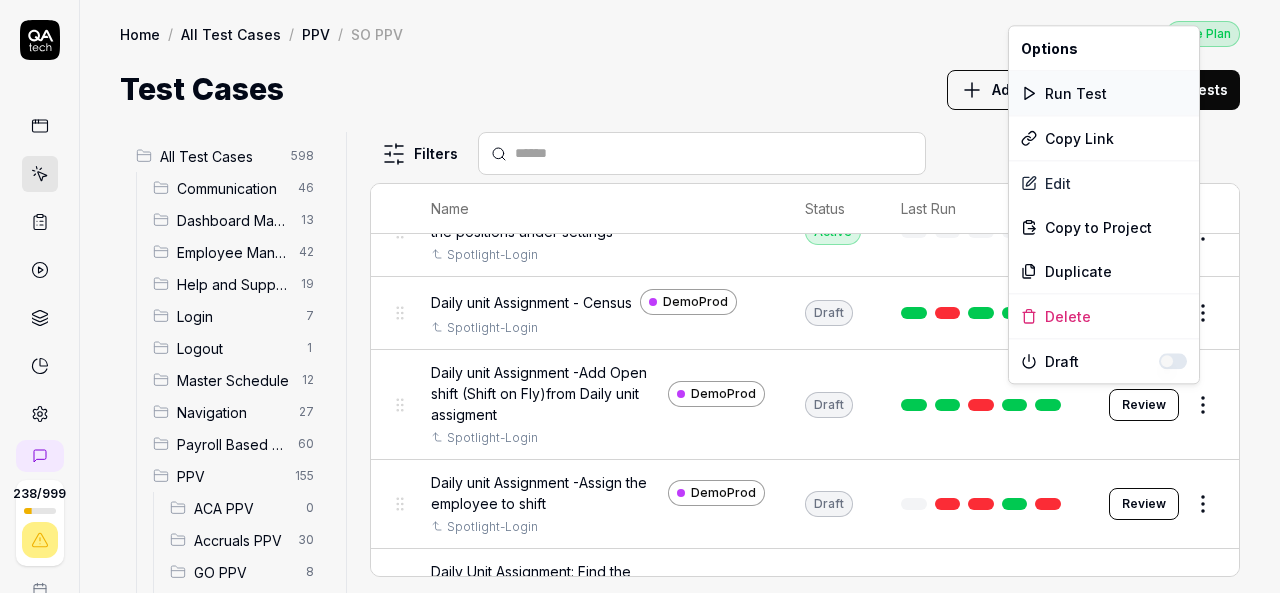 click on "Run Test" at bounding box center (1104, 93) 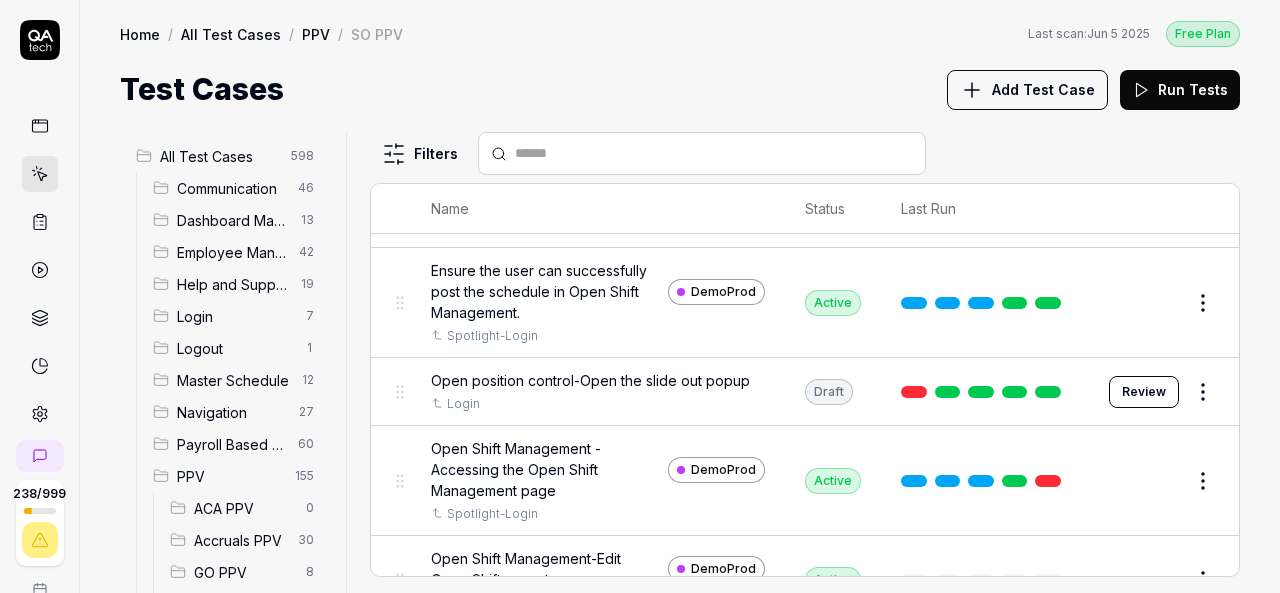 scroll, scrollTop: 493, scrollLeft: 0, axis: vertical 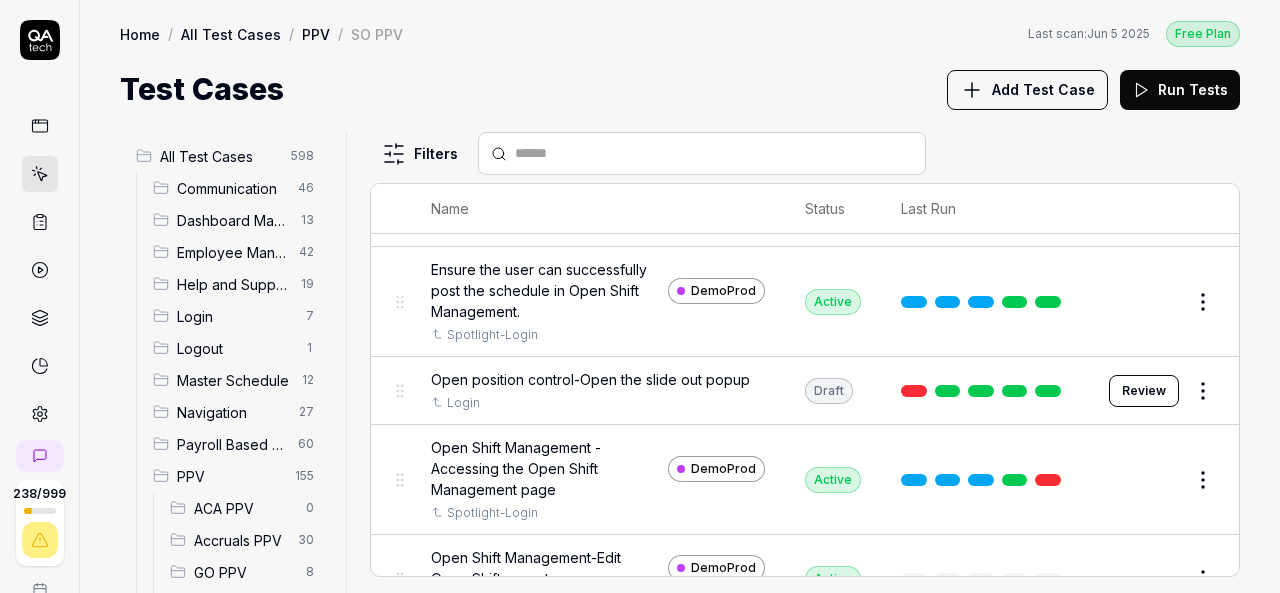 click at bounding box center [1048, 391] 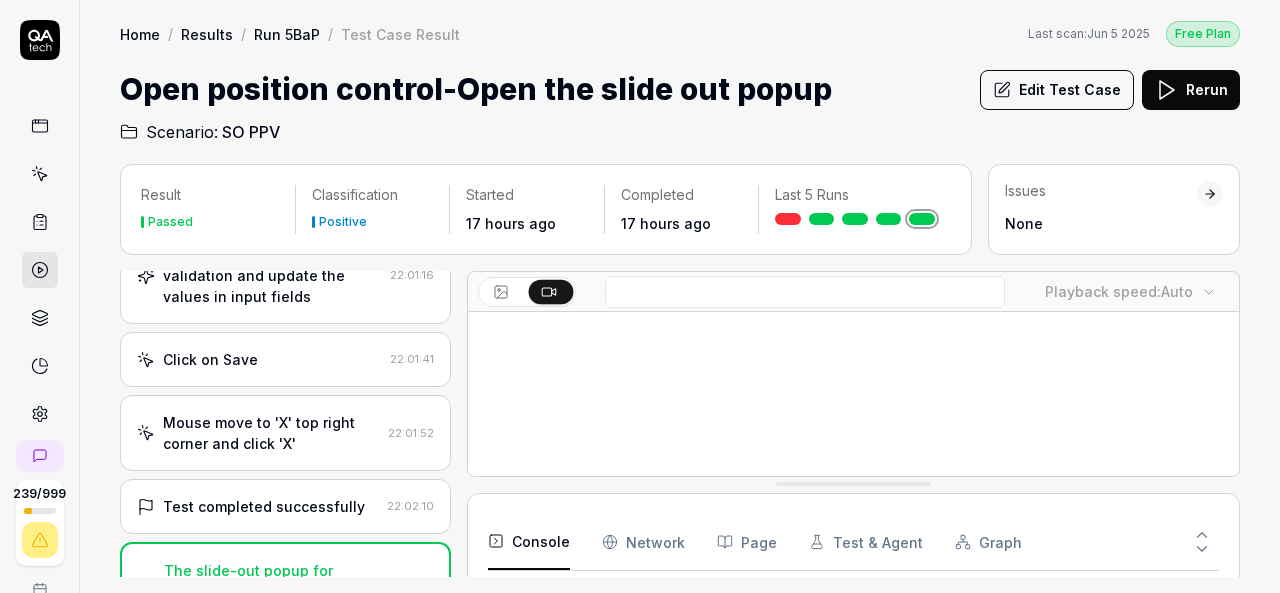 scroll, scrollTop: 2938, scrollLeft: 0, axis: vertical 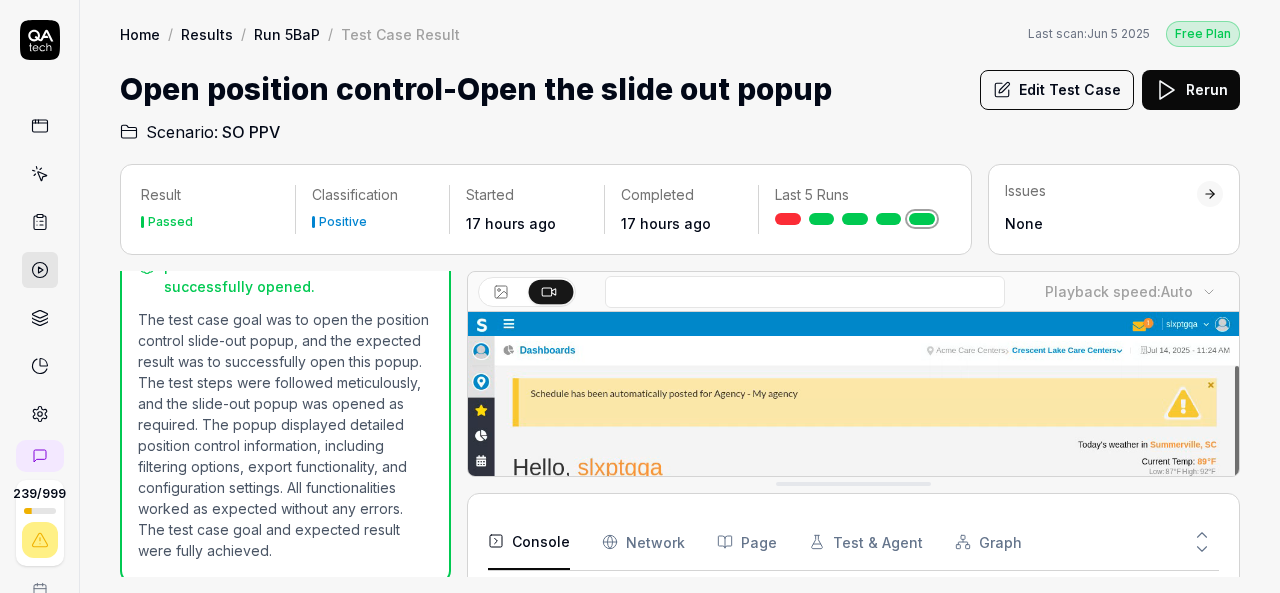 click at bounding box center [853, 553] 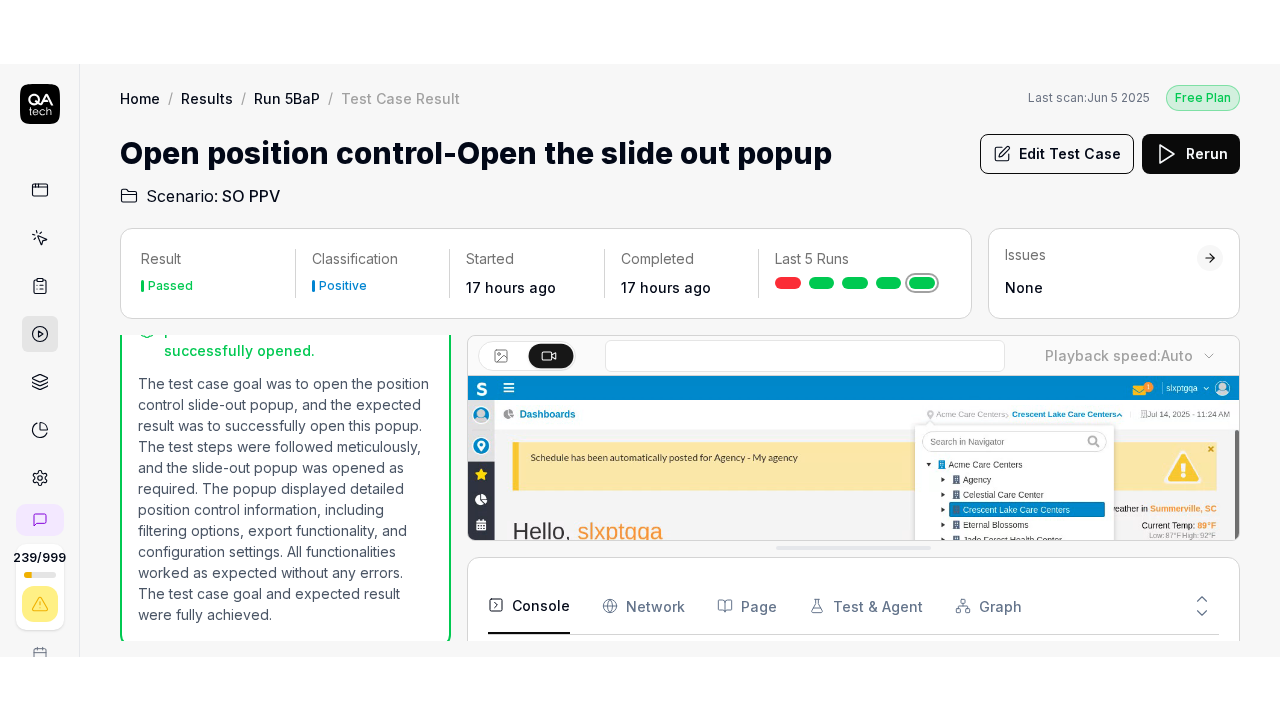 scroll, scrollTop: 319, scrollLeft: 0, axis: vertical 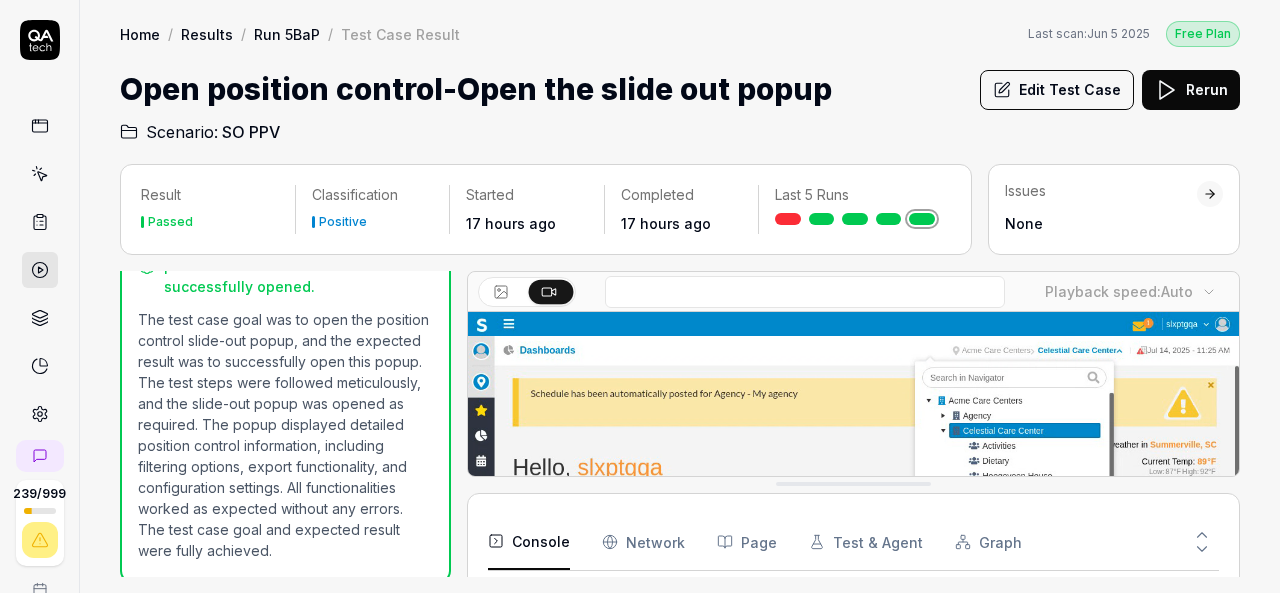 click on "Open position control-Open the slide out popup Edit Test Case Rerun" at bounding box center (680, 89) 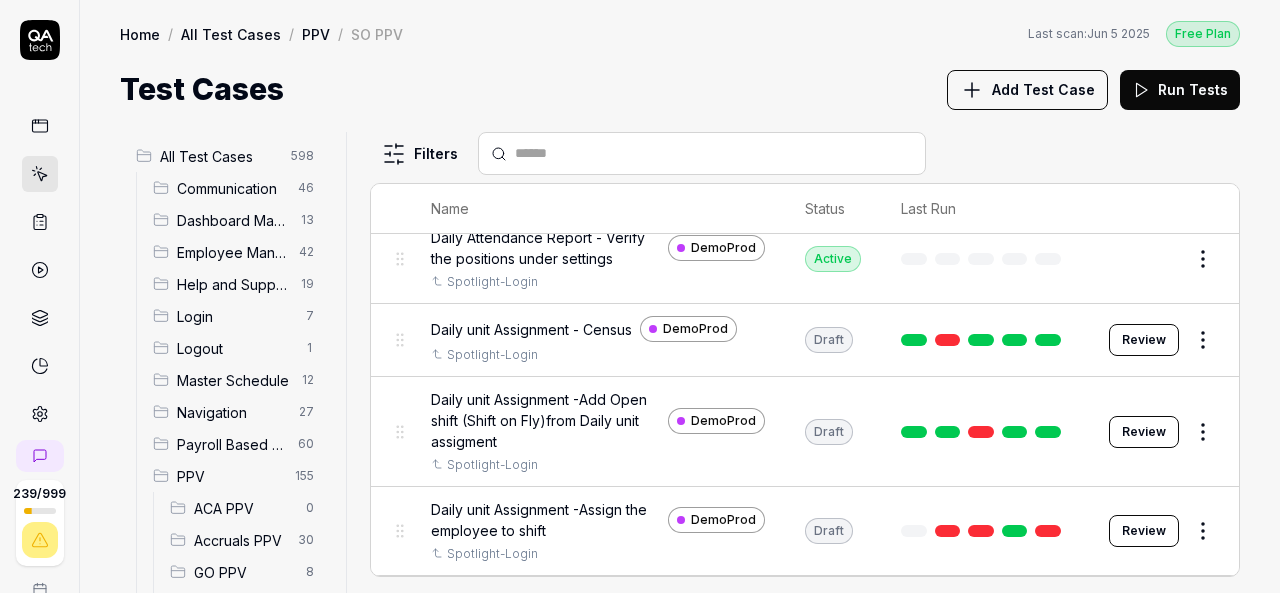 scroll, scrollTop: 71, scrollLeft: 0, axis: vertical 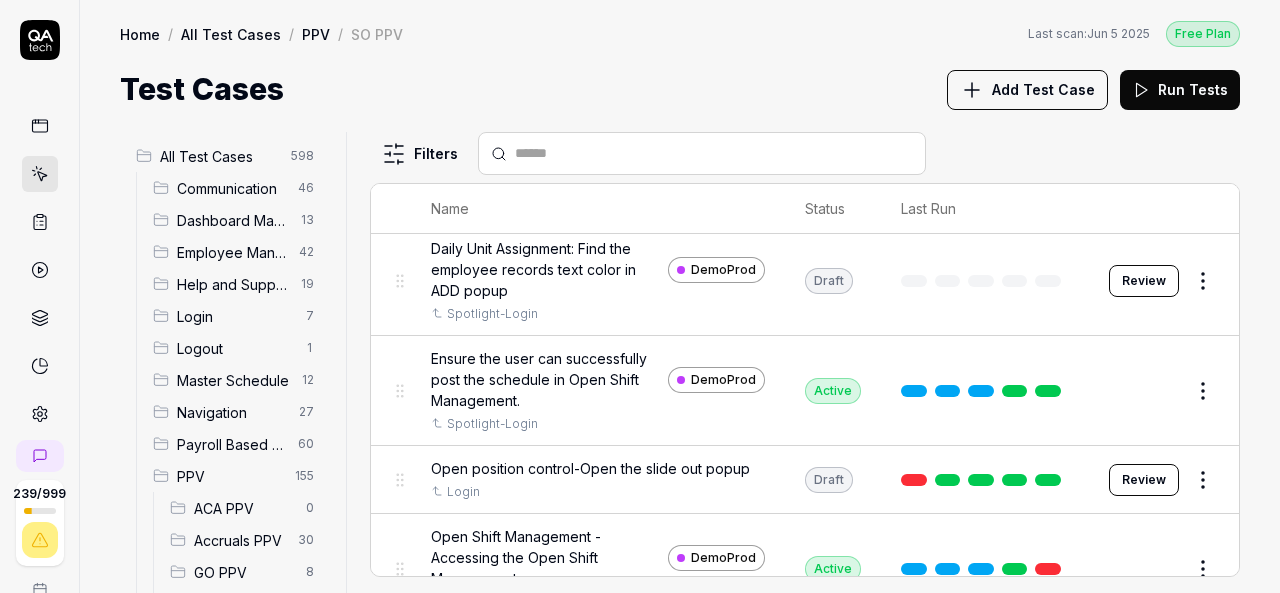 click on "239  /  999 k S Home / All Test Cases / PPV / SO PPV Free Plan Home / All Test Cases / PPV / SO PPV Last scan:  Jun 5 2025 Free Plan Test Cases Add Test Case Run Tests All Test Cases 598 Communication 46 Dashboard Management 13 Employee Management 42 Help and Support 19 Login 7 Logout 1 Master Schedule 12 Navigation 27 Payroll Based Journal 60 PPV 155 ACA PPV 0 Accruals PPV 30 GO PPV 8 HR PPV 26 LM PPV 7 MC PPV 5 PBJ PPV 14 SO PPV 37 Spotlight PPV 4 TA PPV 24 Reporting 6 Schedule Optimizer 7 Screen Loads 7 TestPPV 0 Time & Attendance 192 User Profile 1 Filters Name Status Last Run PPV SO PPV Daily Attendance Report - Verify the positions under settings DemoProd Spotlight-Login Active Edit Daily unit Assignment - Census DemoProd Spotlight-Login Draft Review Daily unit Assignment -Add Open shift (Shift on Fly)from Daily unit assigment DemoProd Spotlight-Login Draft Review Daily unit Assignment -Assign the employee to shift DemoProd Spotlight-Login Draft Review DemoProd Spotlight-Login Draft Review DemoProd Edit" at bounding box center (640, 296) 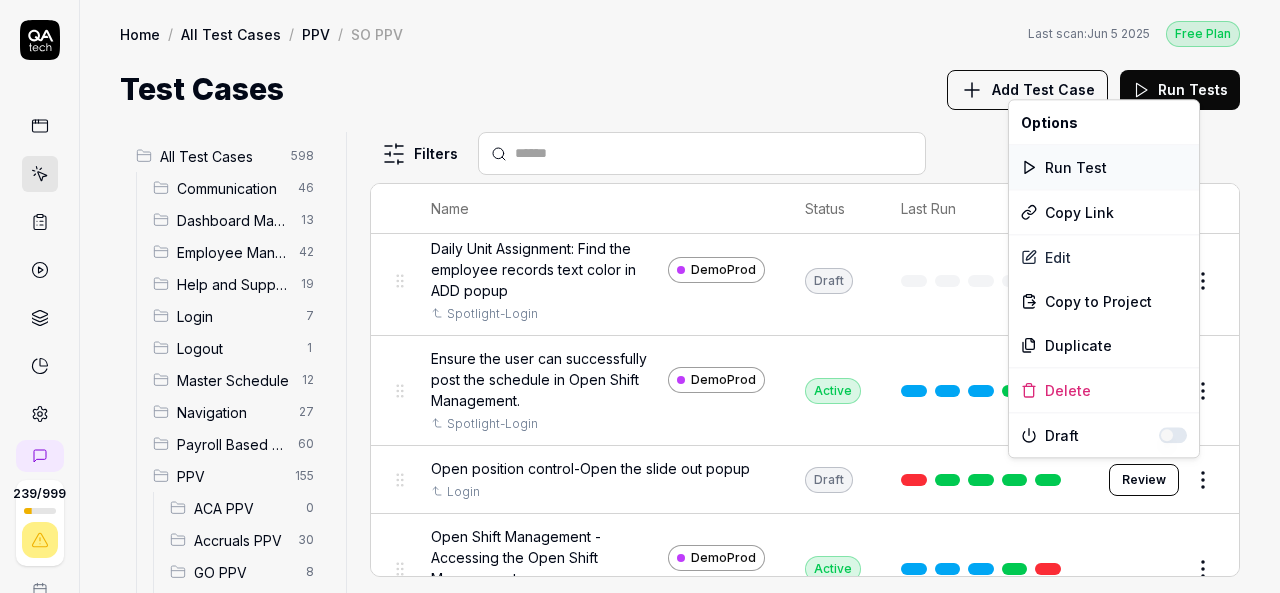 click on "Run Test" at bounding box center [1104, 167] 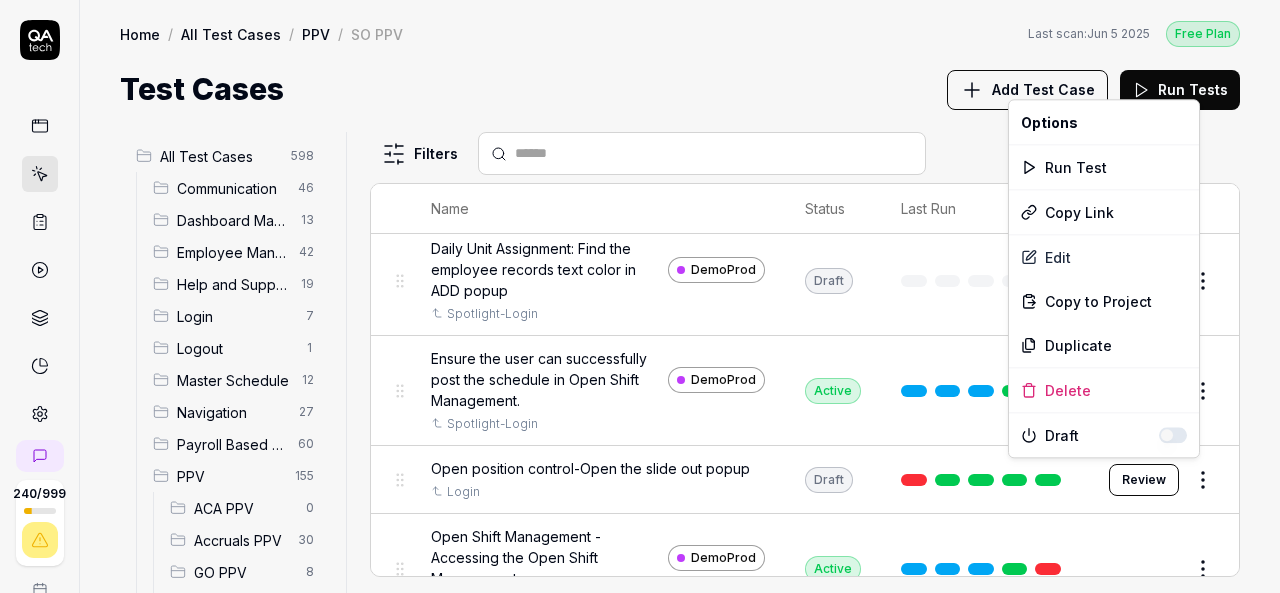 click on "240  /  999 k S Home / All Test Cases / PPV / SO PPV Free Plan Home / All Test Cases / PPV / SO PPV Last scan:  Jun 5 2025 Free Plan Test Cases Add Test Case Run Tests All Test Cases 598 Communication 46 Dashboard Management 13 Employee Management 42 Help and Support 19 Login 7 Logout 1 Master Schedule 12 Navigation 27 Payroll Based Journal 60 PPV 155 ACA PPV 0 Accruals PPV 30 GO PPV 8 HR PPV 26 LM PPV 7 MC PPV 5 PBJ PPV 14 SO PPV 37 Spotlight PPV 4 TA PPV 24 Reporting 6 Schedule Optimizer 7 Screen Loads 7 TestPPV 0 Time & Attendance 192 User Profile 1 Filters Name Status Last Run PPV SO PPV Daily Attendance Report - Verify the positions under settings DemoProd Spotlight-Login Active Edit Daily unit Assignment - Census DemoProd Spotlight-Login Draft Review Daily unit Assignment -Add Open shift (Shift on Fly)from Daily unit assigment DemoProd Spotlight-Login Draft Review Daily unit Assignment -Assign the employee to shift DemoProd Spotlight-Login Draft Review DemoProd Spotlight-Login Draft Review DemoProd Edit" at bounding box center (640, 296) 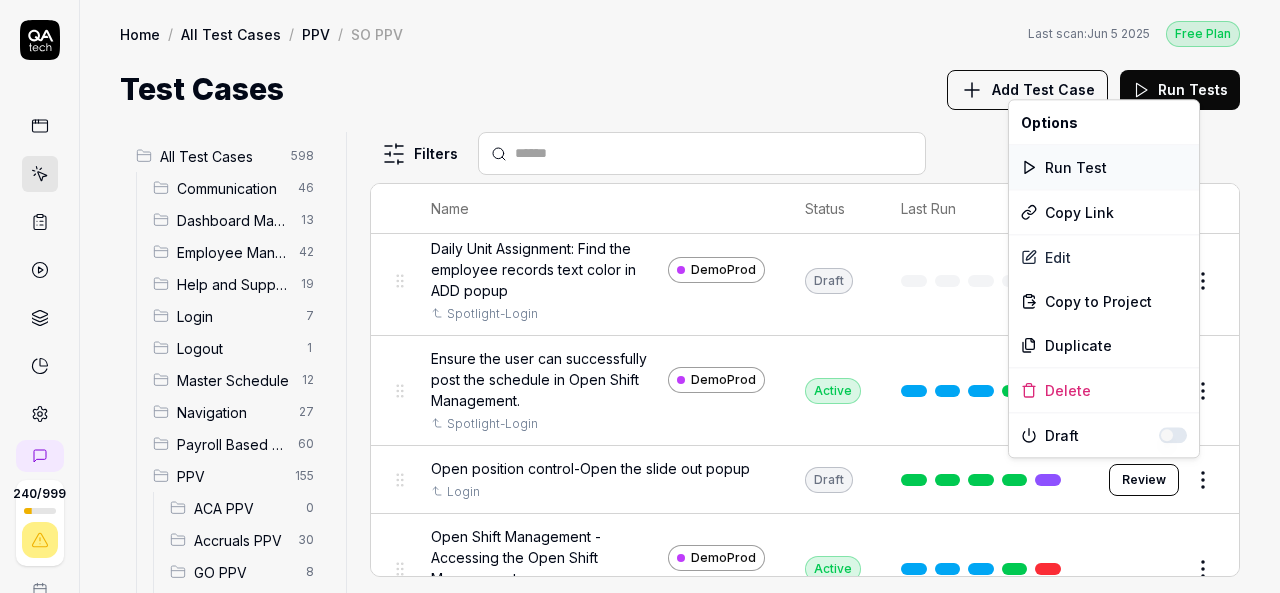 click on "Run Test" at bounding box center [1104, 167] 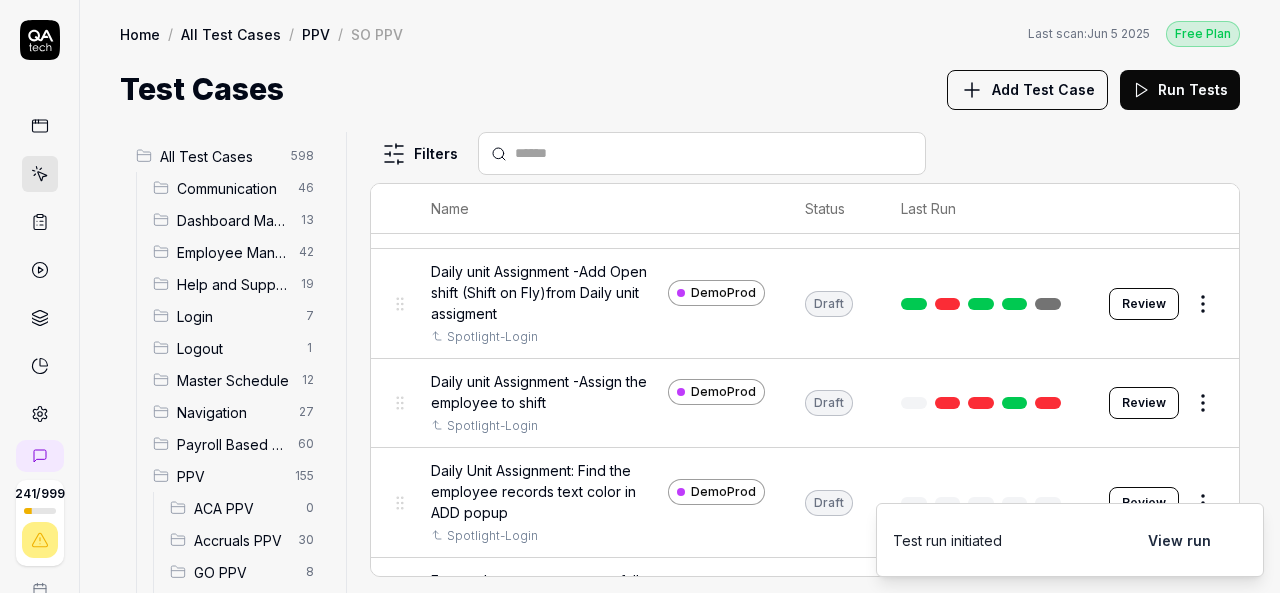 scroll, scrollTop: 185, scrollLeft: 0, axis: vertical 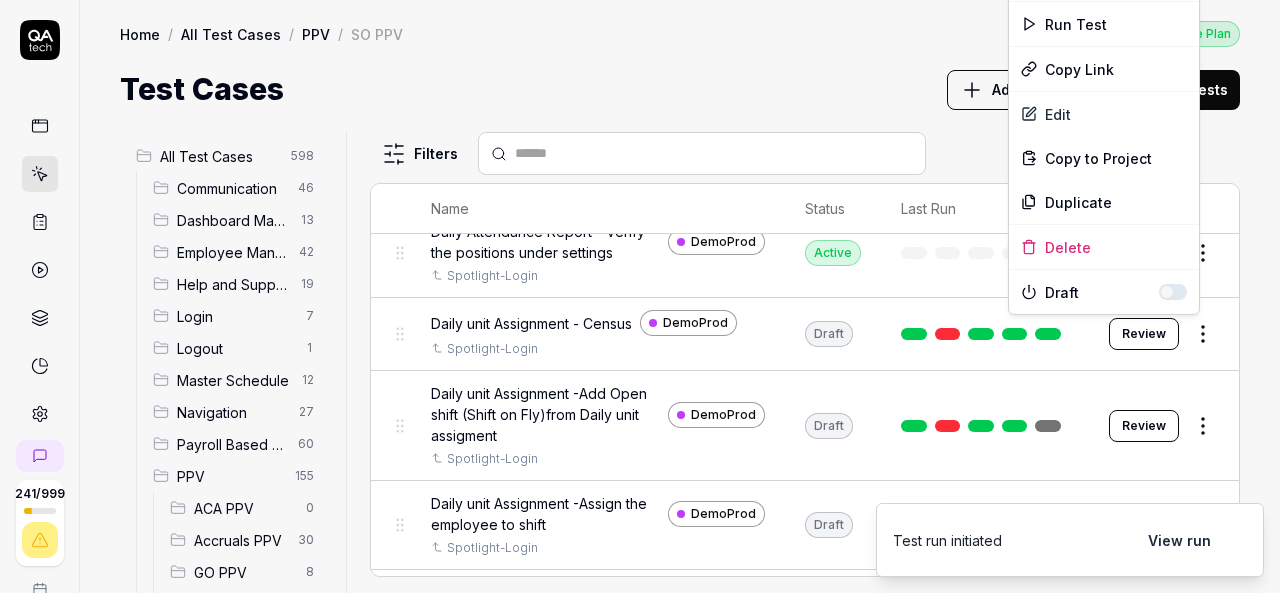 click on "241  /  999 k S Home / All Test Cases / PPV / SO PPV Free Plan Home / All Test Cases / PPV / SO PPV Last scan:  Jun 5 2025 Free Plan Test Cases Add Test Case Run Tests All Test Cases 598 Communication 46 Dashboard Management 13 Employee Management 42 Help and Support 19 Login 7 Logout 1 Master Schedule 12 Navigation 27 Payroll Based Journal 60 PPV 155 ACA PPV 0 Accruals PPV 30 GO PPV 8 HR PPV 26 LM PPV 7 MC PPV 5 PBJ PPV 14 SO PPV 37 Spotlight PPV 4 TA PPV 24 Reporting 6 Schedule Optimizer 7 Screen Loads 7 TestPPV 0 Time & Attendance 192 User Profile 1 Filters Name Status Last Run PPV SO PPV Daily Attendance Report - Verify the positions under settings DemoProd Spotlight-Login Active Edit Daily unit Assignment - Census DemoProd Spotlight-Login Draft Review Daily unit Assignment -Add Open shift (Shift on Fly)from Daily unit assigment DemoProd Spotlight-Login Draft Review Daily unit Assignment -Assign the employee to shift DemoProd Spotlight-Login Draft Review DemoProd Spotlight-Login Draft Review DemoProd Edit" at bounding box center [640, 296] 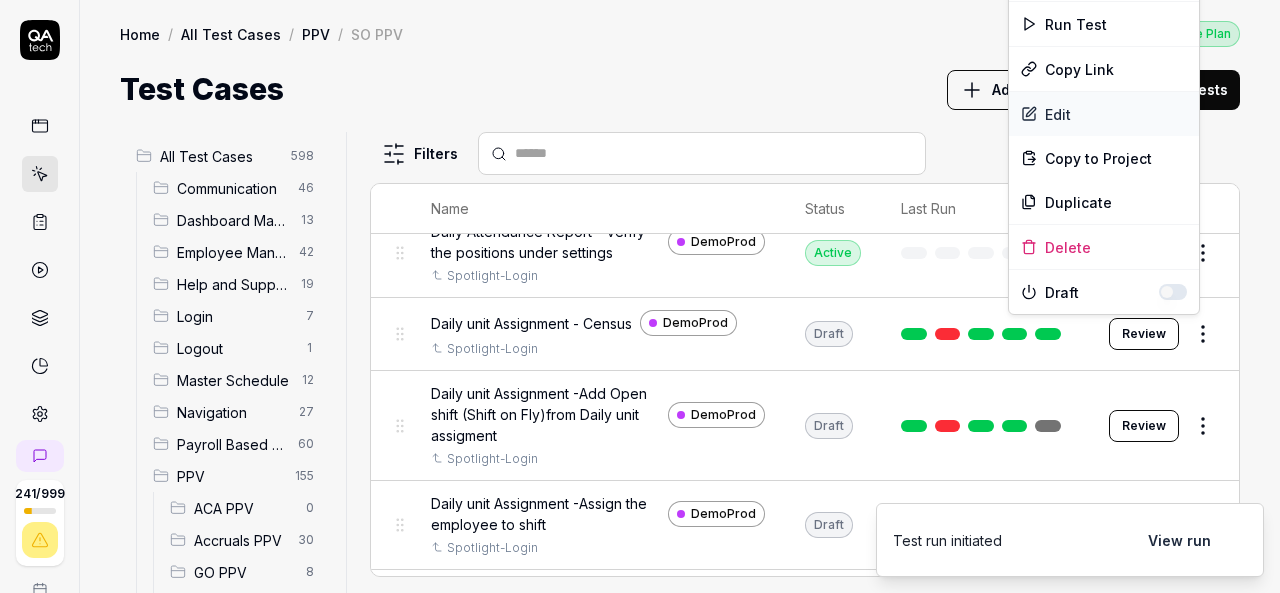 click on "Edit" at bounding box center (1104, 114) 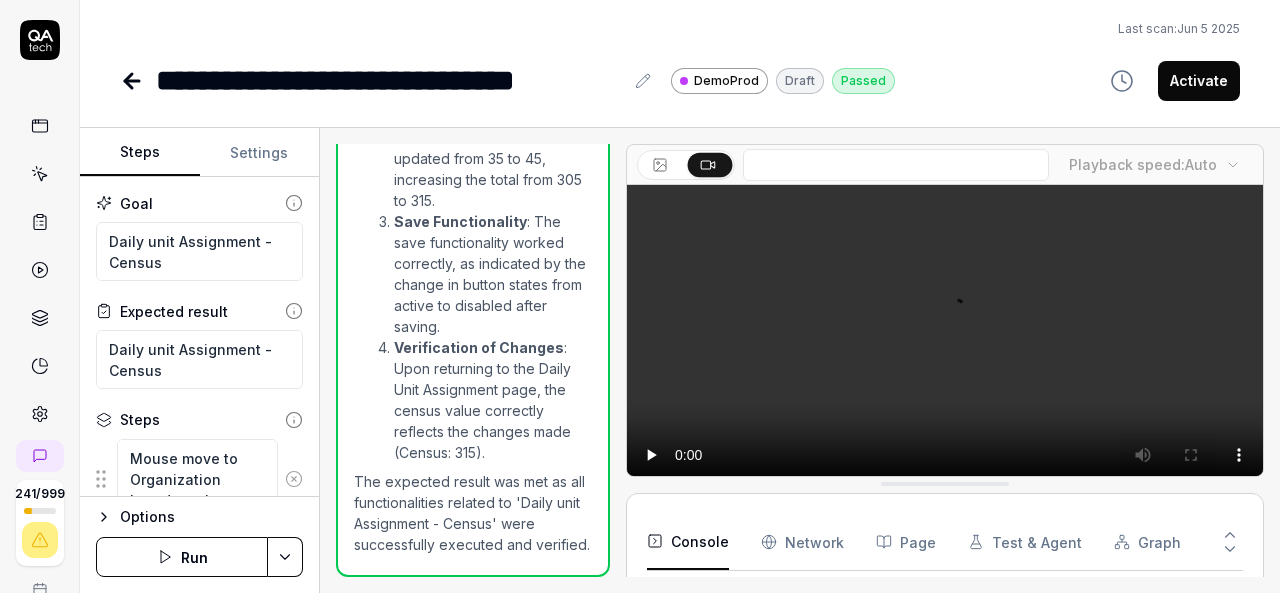 scroll, scrollTop: 2734, scrollLeft: 0, axis: vertical 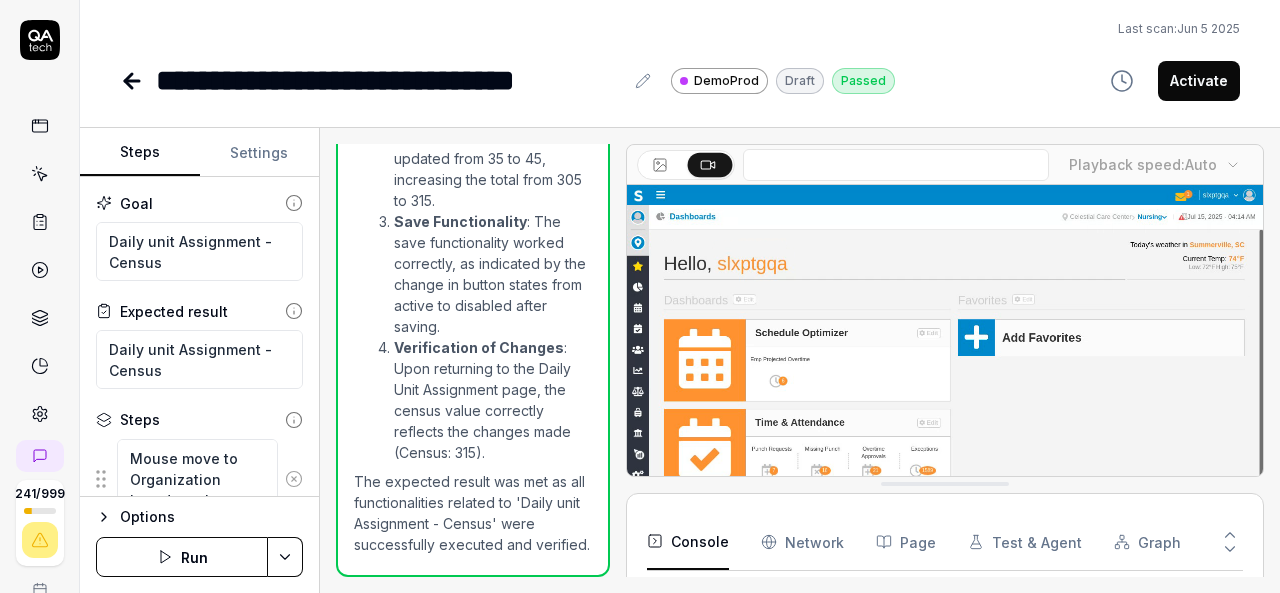 click on "Activate" at bounding box center (1199, 81) 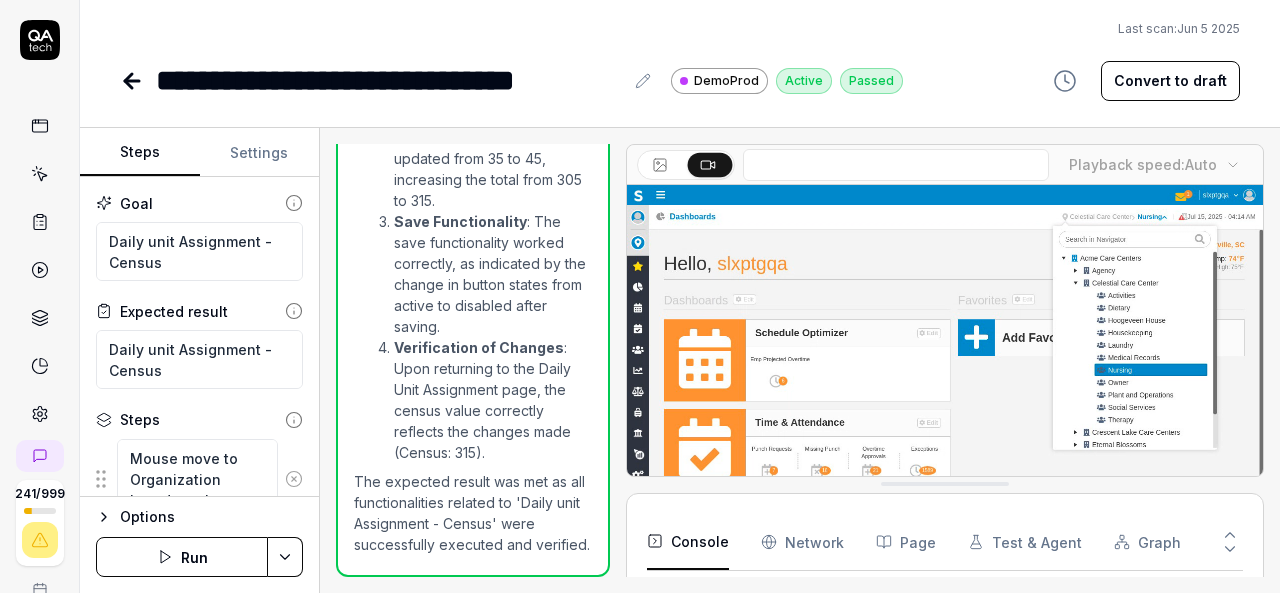 click 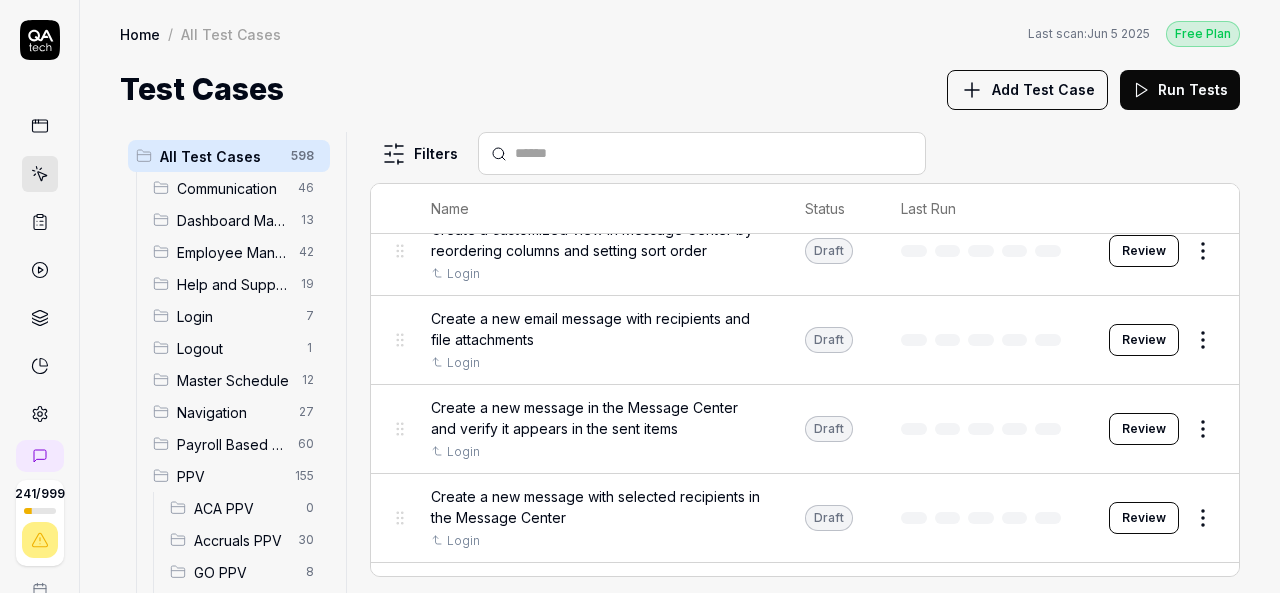 scroll, scrollTop: 713, scrollLeft: 0, axis: vertical 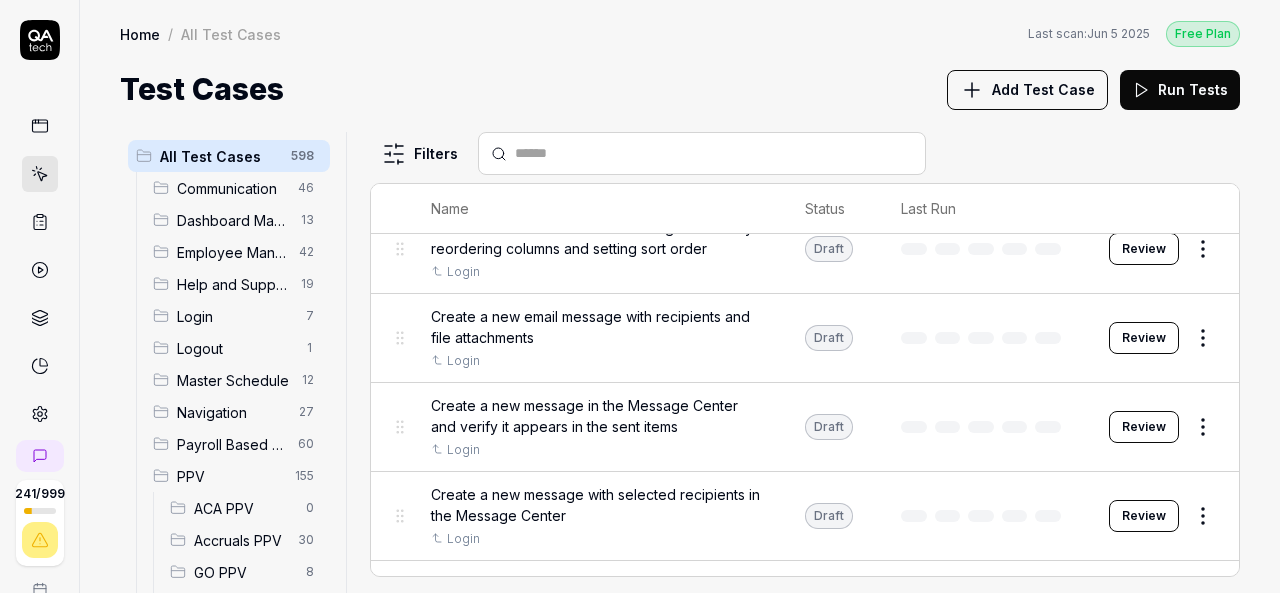 click on "PPV" at bounding box center [230, 476] 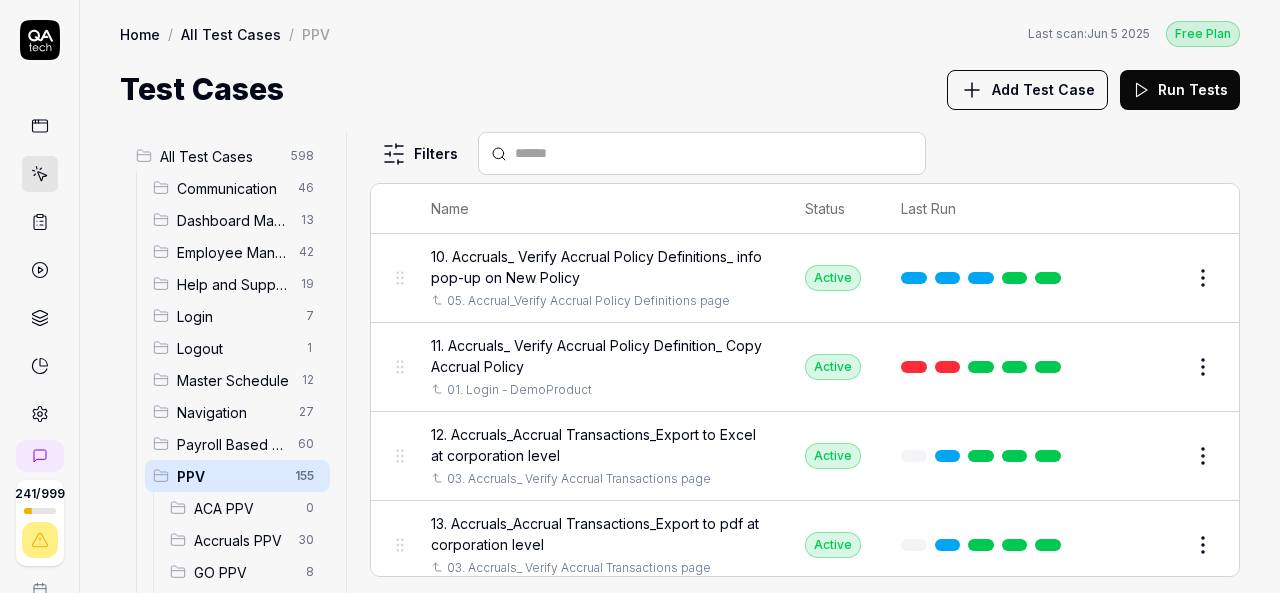 click on "PPV" at bounding box center [230, 476] 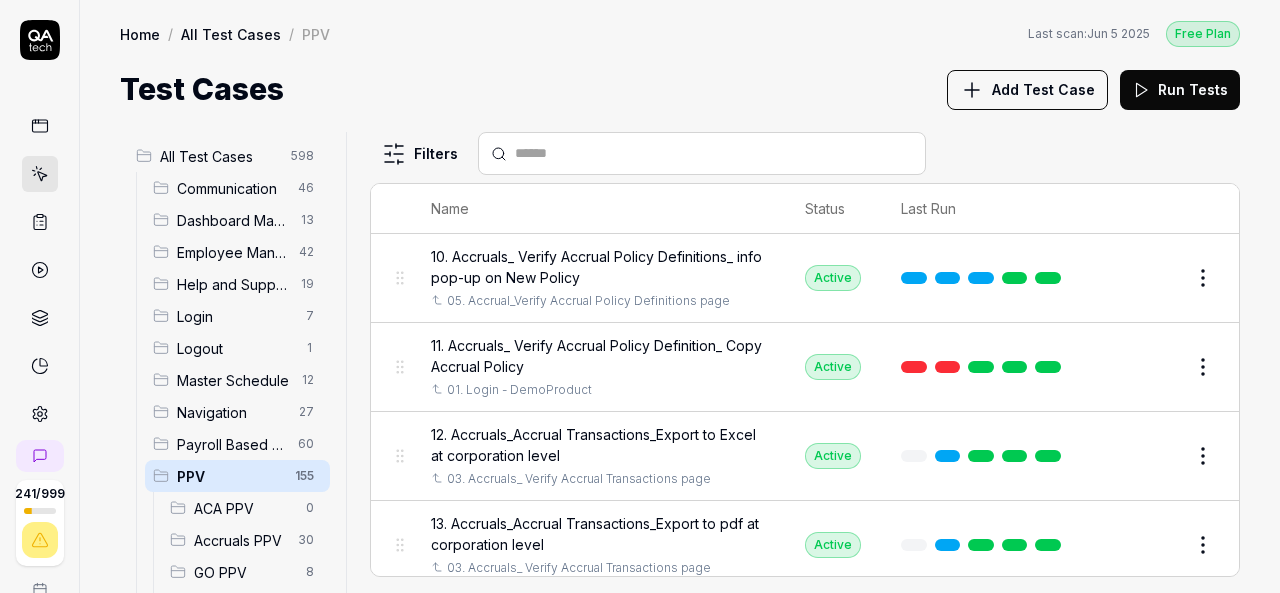 scroll, scrollTop: 852, scrollLeft: 0, axis: vertical 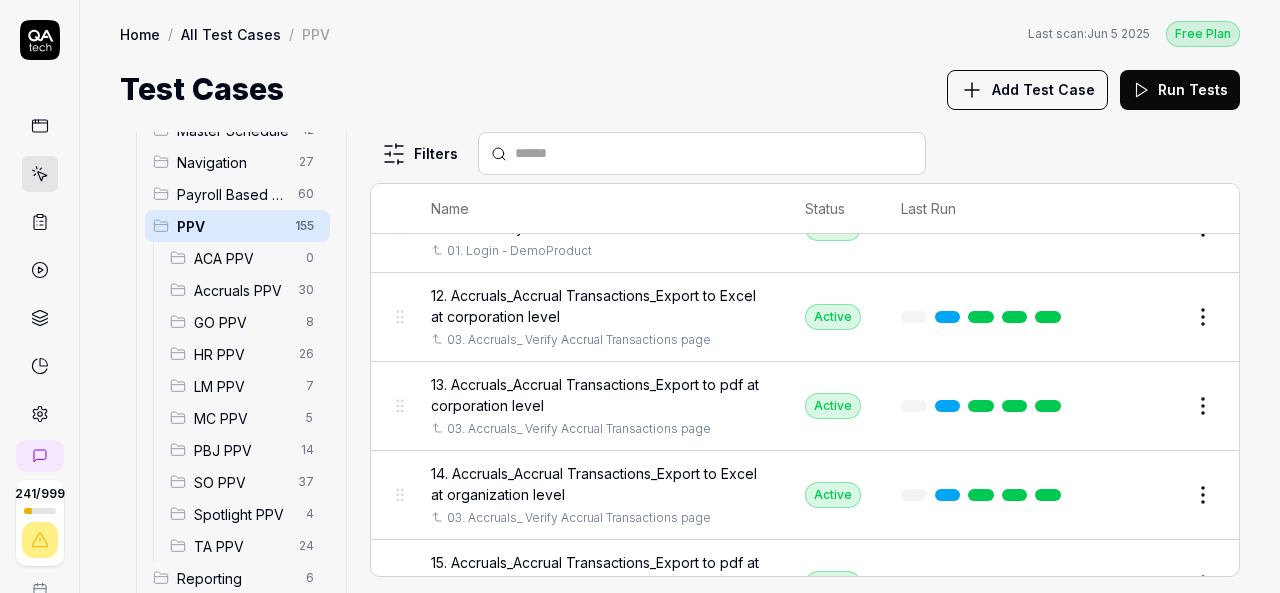 click on "SO PPV" at bounding box center (240, 482) 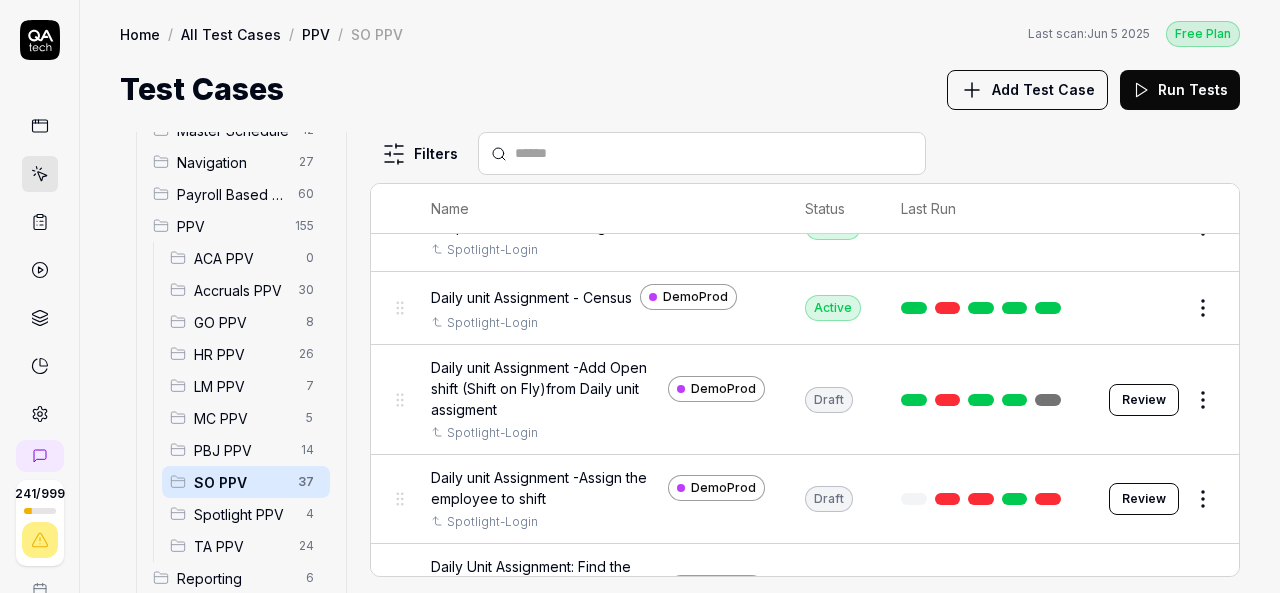 scroll, scrollTop: 85, scrollLeft: 0, axis: vertical 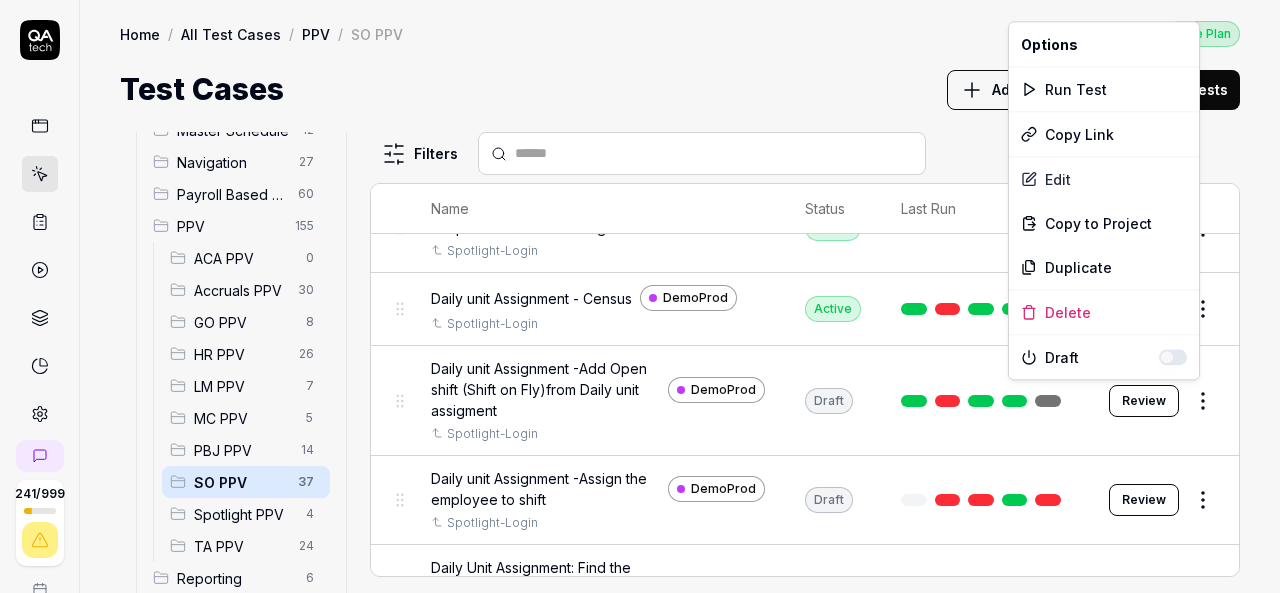 click on "241  /  999 k S Home / All Test Cases / PPV / SO PPV Free Plan Home / All Test Cases / PPV / SO PPV Last scan:  Jun 5 2025 Free Plan Test Cases Add Test Case Run Tests All Test Cases 598 Communication 46 Dashboard Management 13 Employee Management 42 Help and Support 19 Login 7 Logout 1 Master Schedule 12 Navigation 27 Payroll Based Journal 60 PPV 155 ACA PPV 0 Accruals PPV 30 GO PPV 8 HR PPV 26 LM PPV 7 MC PPV 5 PBJ PPV 14 SO PPV 37 Spotlight PPV 4 TA PPV 24 Reporting 6 Schedule Optimizer 7 Screen Loads 7 TestPPV 0 Time & Attendance 192 User Profile 1 Filters Name Status Last Run PPV SO PPV Daily Attendance Report - Verify the positions under settings DemoProd Spotlight-Login Active Edit Daily unit Assignment - Census DemoProd Spotlight-Login Draft Review Daily unit Assignment -Add Open shift (Shift on Fly)from Daily unit assigment DemoProd Spotlight-Login Draft Review Daily unit Assignment -Assign the employee to shift DemoProd Spotlight-Login Draft Review DemoProd Spotlight-Login Draft Review DemoProd Edit" at bounding box center [640, 296] 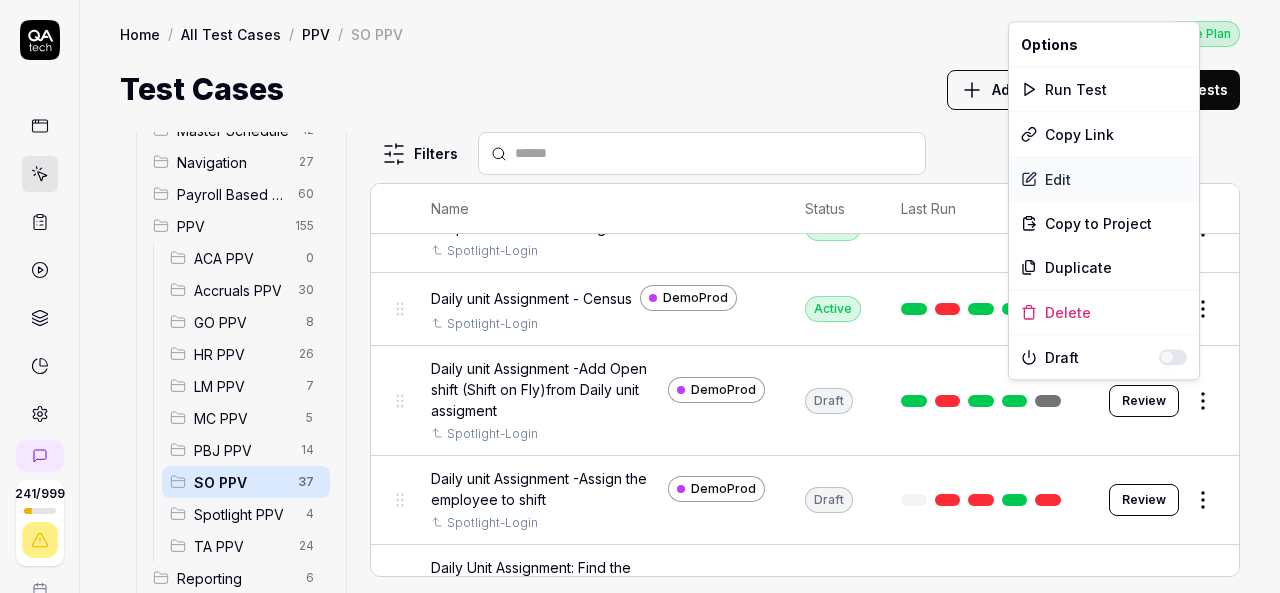 click on "Edit" at bounding box center [1104, 179] 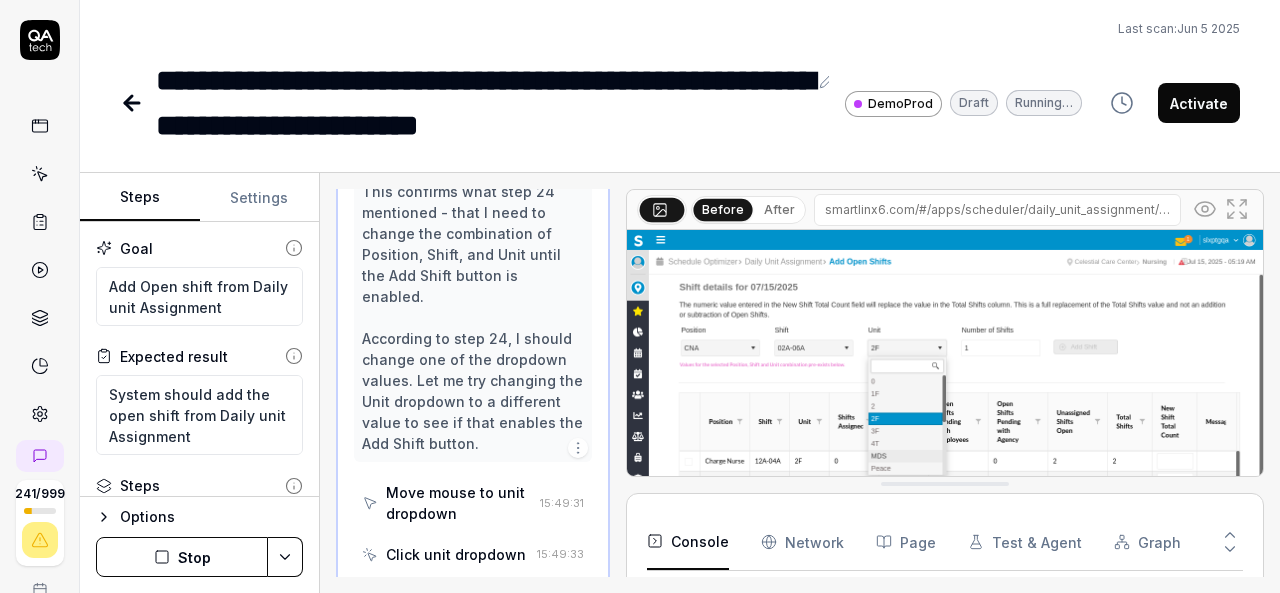 scroll, scrollTop: 2964, scrollLeft: 0, axis: vertical 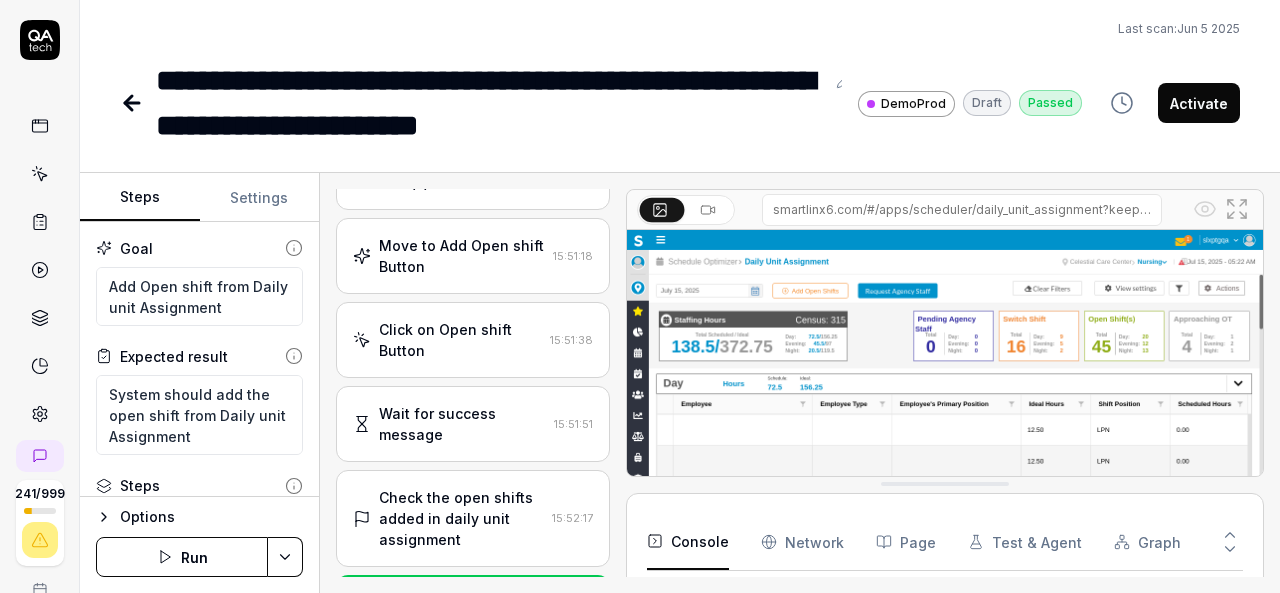 click on "Activate" at bounding box center (1199, 103) 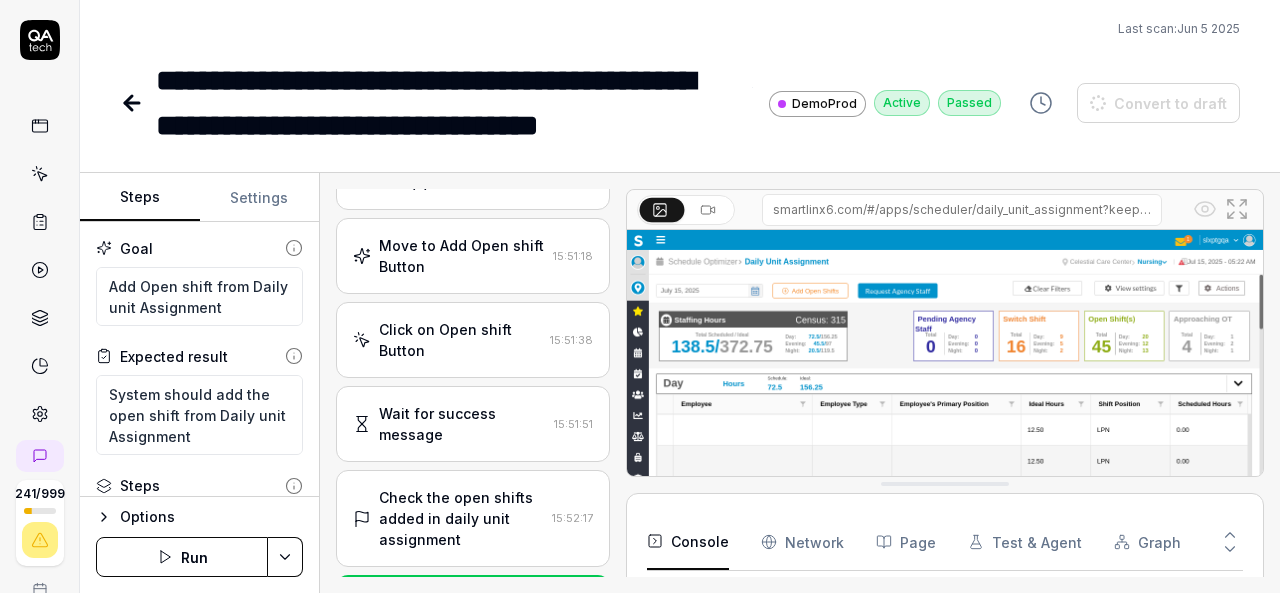 type on "*" 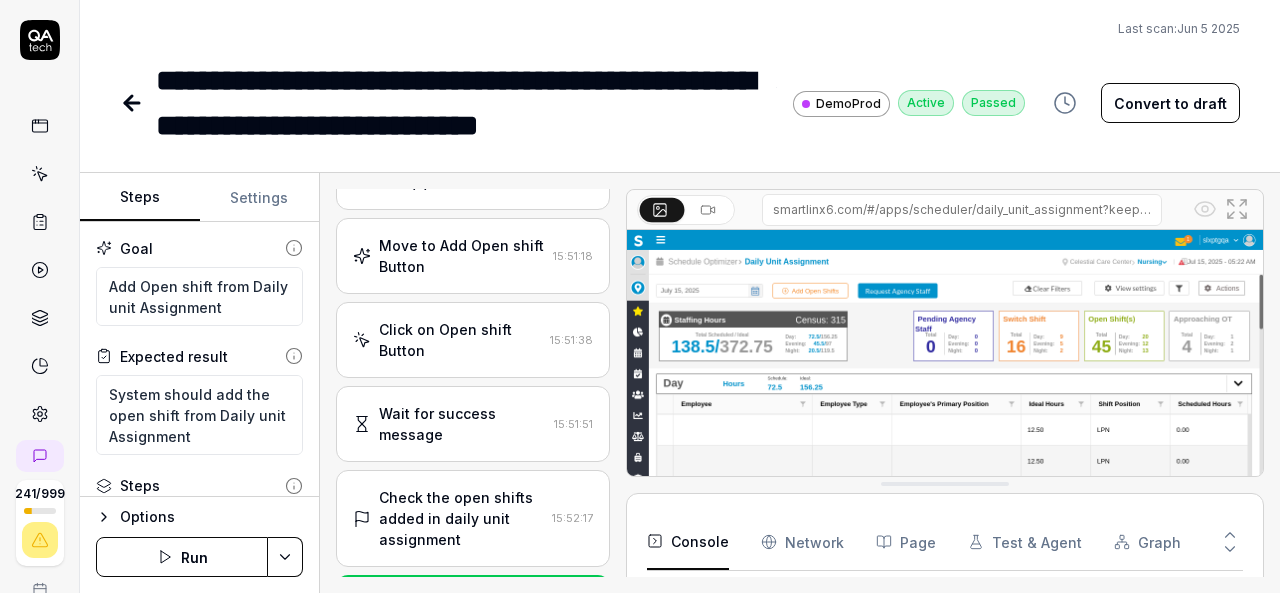 click 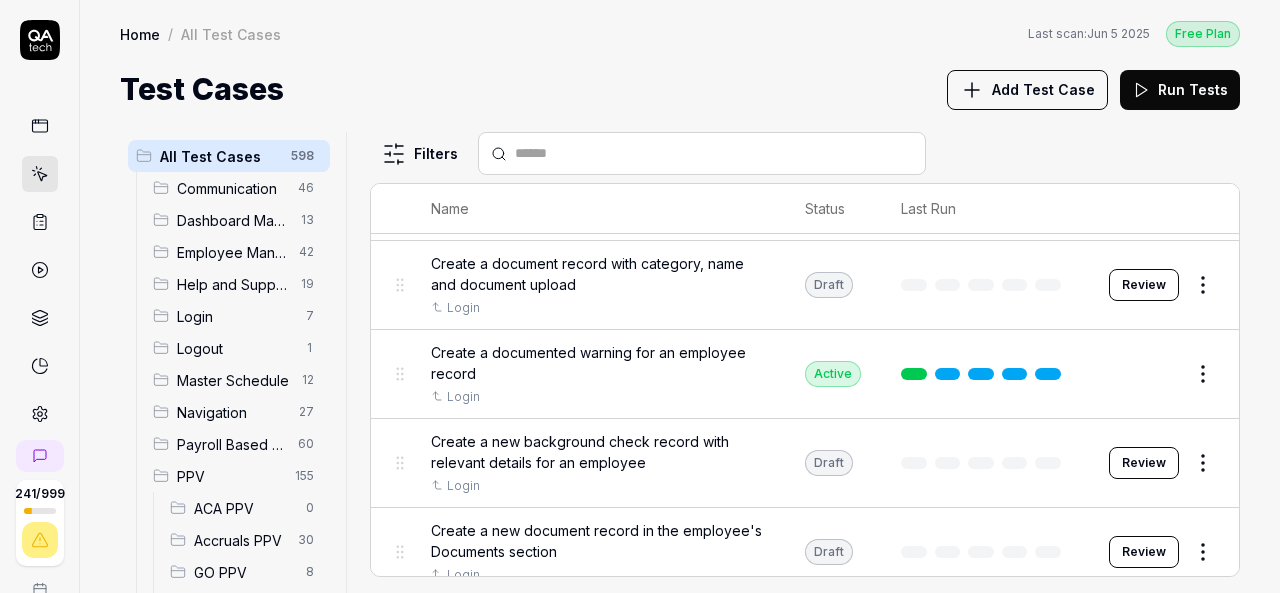 scroll, scrollTop: 6274, scrollLeft: 0, axis: vertical 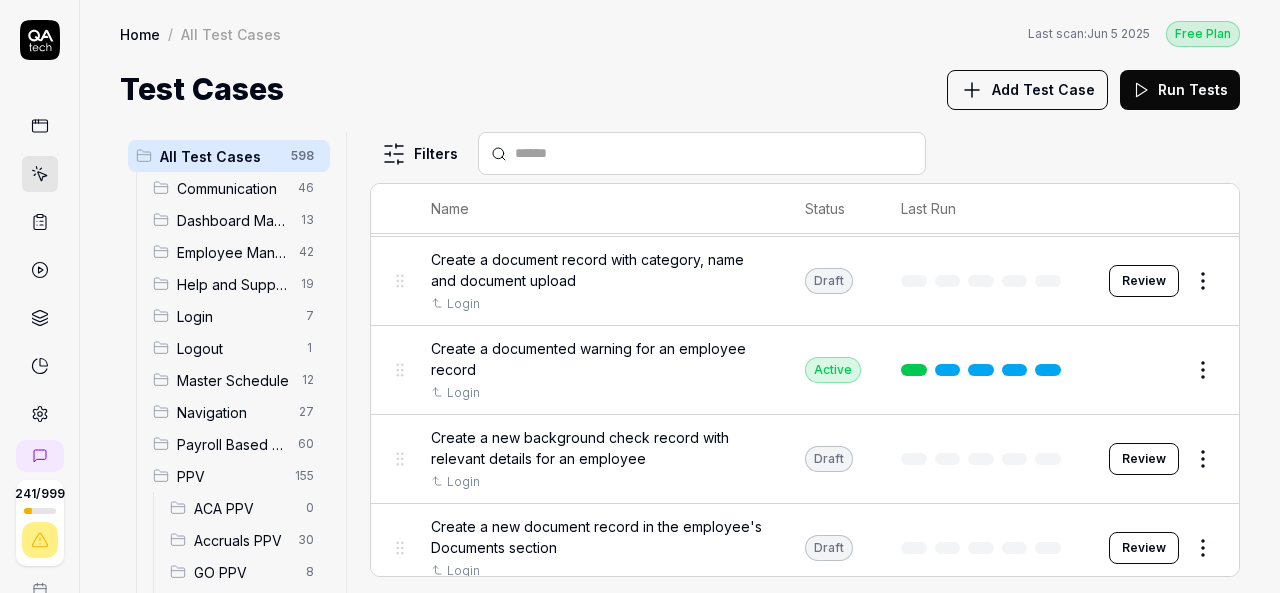 click on "241  /  999 k S Home / All Test Cases Free Plan Home / All Test Cases Last scan:  Jun 5 2025 Free Plan Test Cases Add Test Case Run Tests All Test Cases 598 Communication 46 Dashboard Management 13 Employee Management 42 Help and Support 19 Login 7 Logout 1 Master Schedule 12 Navigation 27 Payroll Based Journal 60 PPV 155 ACA PPV 0 Accruals PPV 30 GO PPV 8 HR PPV 26 LM PPV 7 MC PPV 5 PBJ PPV 14 SO PPV 37 Spotlight PPV 4 TA PPV 24 Reporting 6 Schedule Optimizer 7 Screen Loads 7 TestPPV 0 Time & Attendance 192 User Profile 1 Filters Name Status Last Run FAIL - Config Screen Load Verification NAV - Change organization to Minneapolis-SNF Draft Review FAIL - MS - Schedule Secondary Position Navigate to master schedule Draft Review Login 01. Login - DemoProduct Draft Review Communication Access the Message Center and compose a new message Login Draft Review Apply multiple filtering criteria to messages and save as a custom filter preset Login Draft Review Login Draft Review Login Draft Review Login Draft Review PPV" at bounding box center (640, 296) 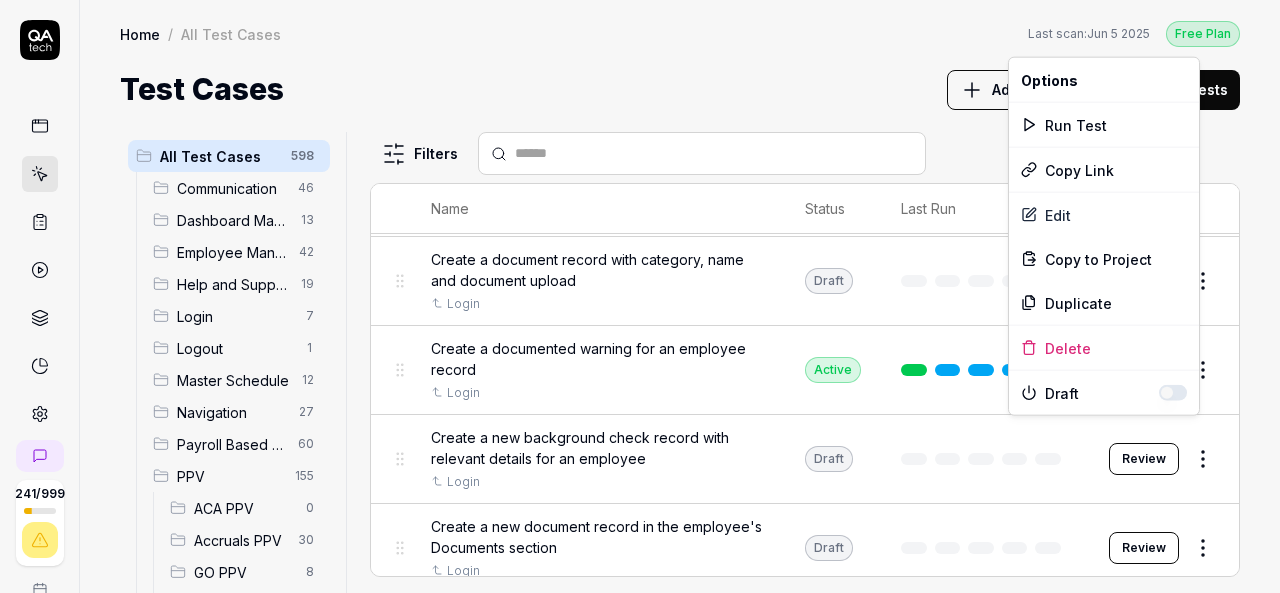 click on "241  /  999 k S Home / All Test Cases Free Plan Home / All Test Cases Last scan:  Jun 5 2025 Free Plan Test Cases Add Test Case Run Tests All Test Cases 598 Communication 46 Dashboard Management 13 Employee Management 42 Help and Support 19 Login 7 Logout 1 Master Schedule 12 Navigation 27 Payroll Based Journal 60 PPV 155 ACA PPV 0 Accruals PPV 30 GO PPV 8 HR PPV 26 LM PPV 7 MC PPV 5 PBJ PPV 14 SO PPV 37 Spotlight PPV 4 TA PPV 24 Reporting 6 Schedule Optimizer 7 Screen Loads 7 TestPPV 0 Time & Attendance 192 User Profile 1 Filters Name Status Last Run FAIL - Config Screen Load Verification NAV - Change organization to Minneapolis-SNF Draft Review FAIL - MS - Schedule Secondary Position Navigate to master schedule Draft Review Login 01. Login - DemoProduct Draft Review Communication Access the Message Center and compose a new message Login Draft Review Apply multiple filtering criteria to messages and save as a custom filter preset Login Draft Review Login Draft Review Login Draft Review Login Draft Review PPV" at bounding box center [640, 296] 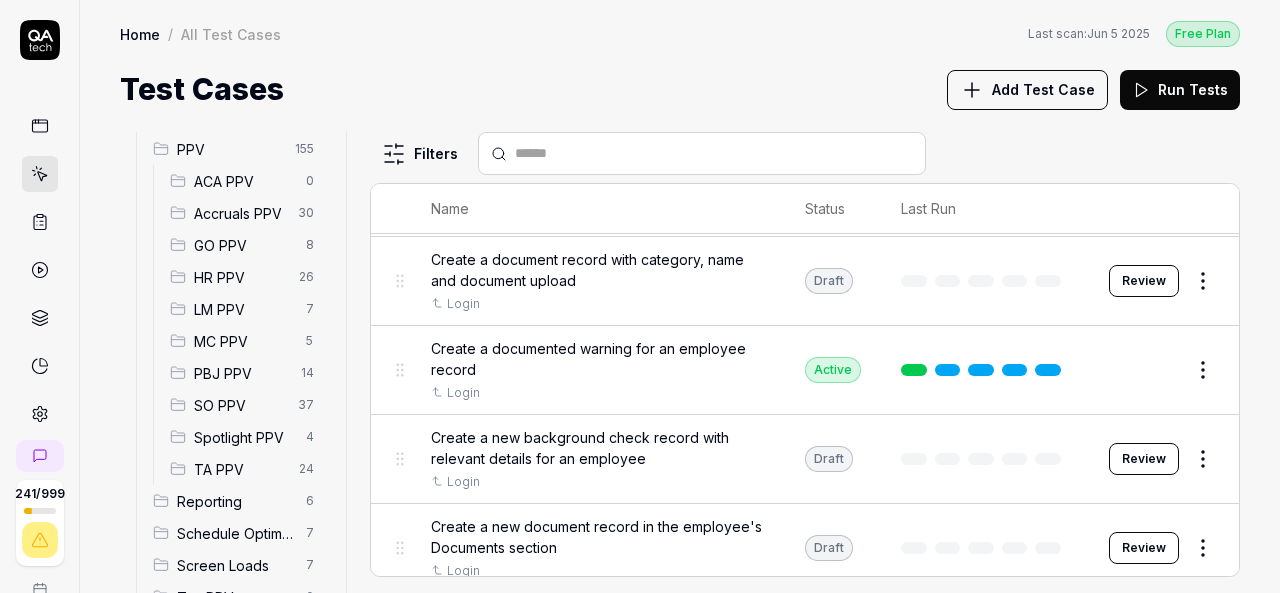 scroll, scrollTop: 328, scrollLeft: 0, axis: vertical 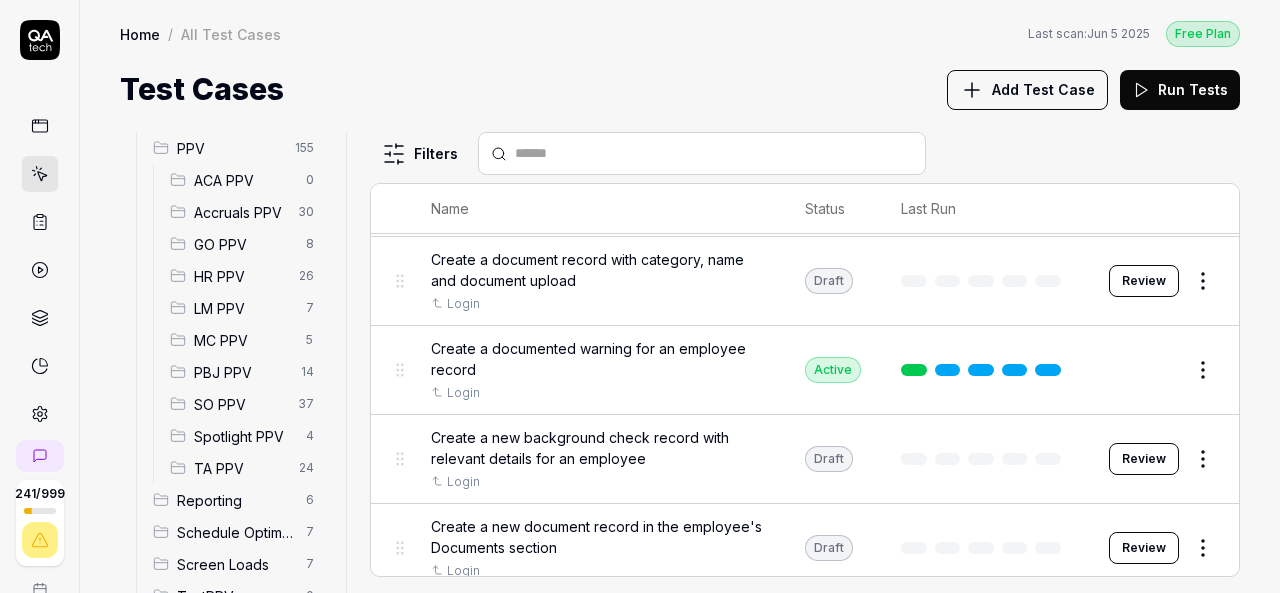 click on "SO PPV" at bounding box center [240, 404] 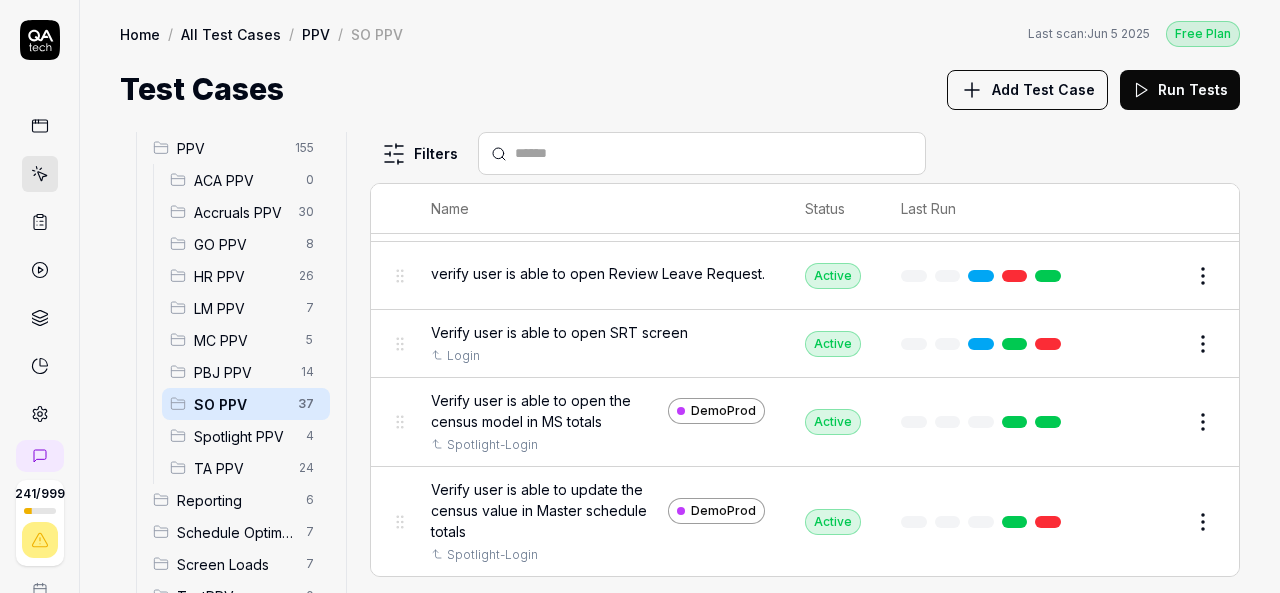 scroll, scrollTop: 2871, scrollLeft: 0, axis: vertical 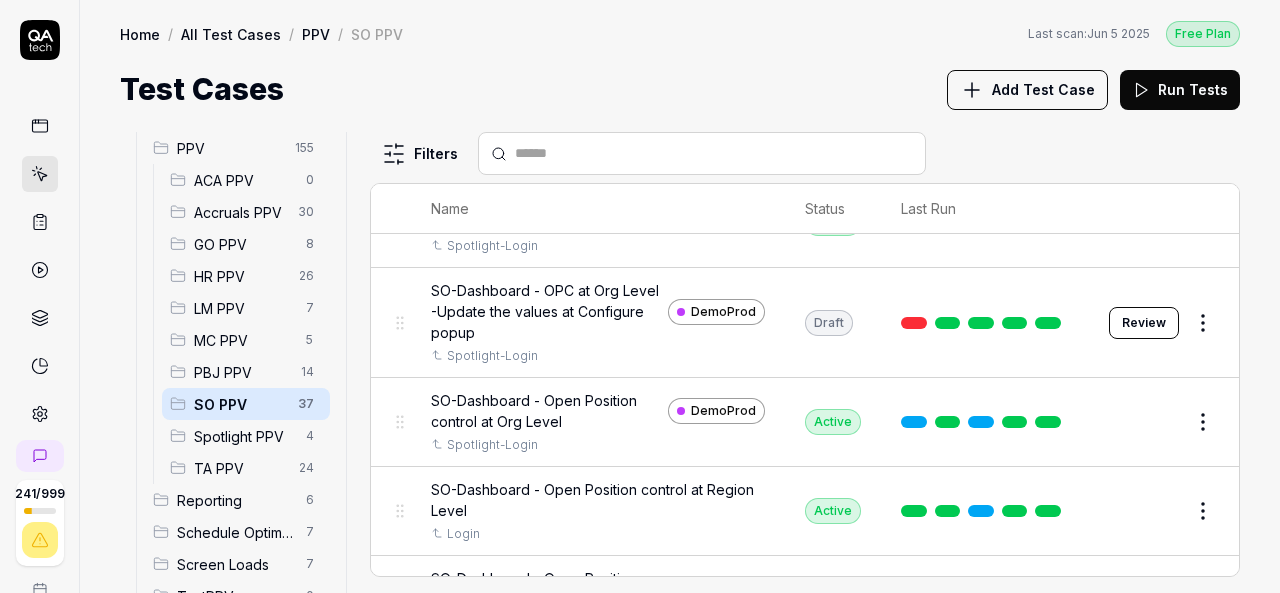 click on "Test Cases Add Test Case Run Tests" at bounding box center [680, 89] 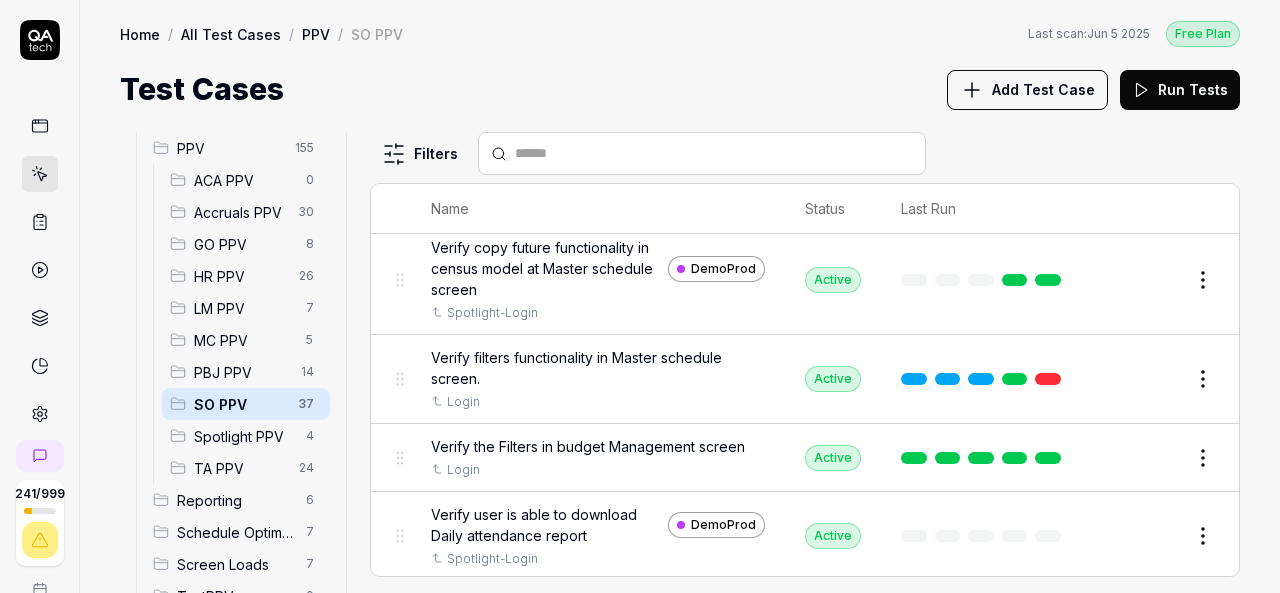scroll, scrollTop: 1467, scrollLeft: 0, axis: vertical 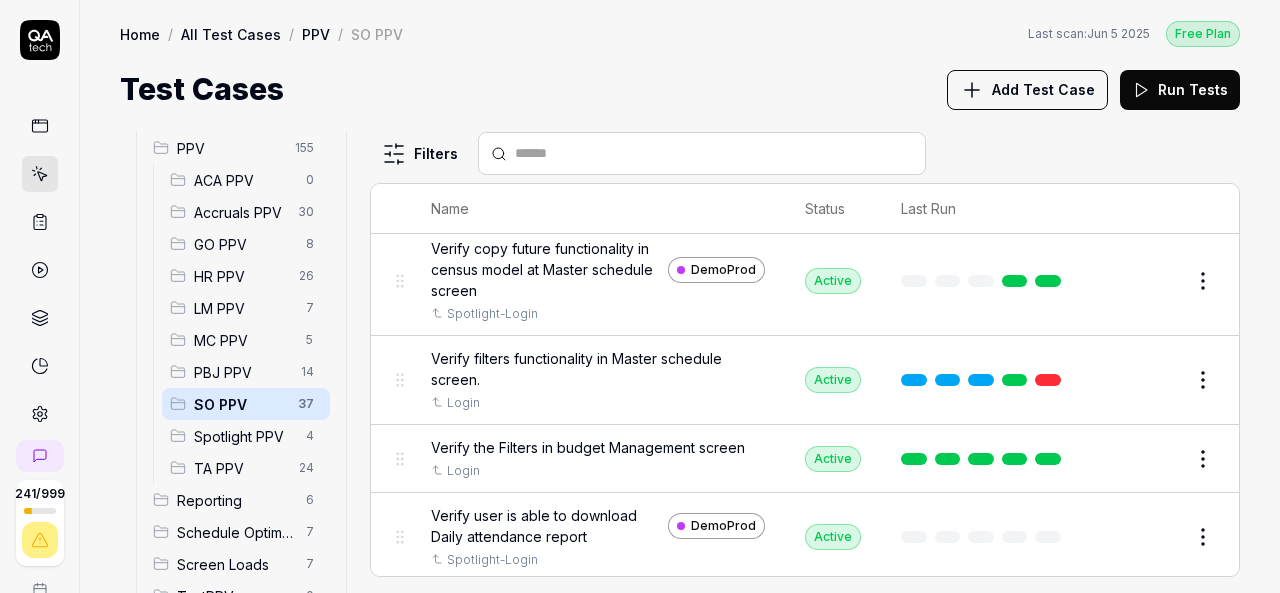 click on "Test Cases Add Test Case Run Tests" at bounding box center [680, 89] 